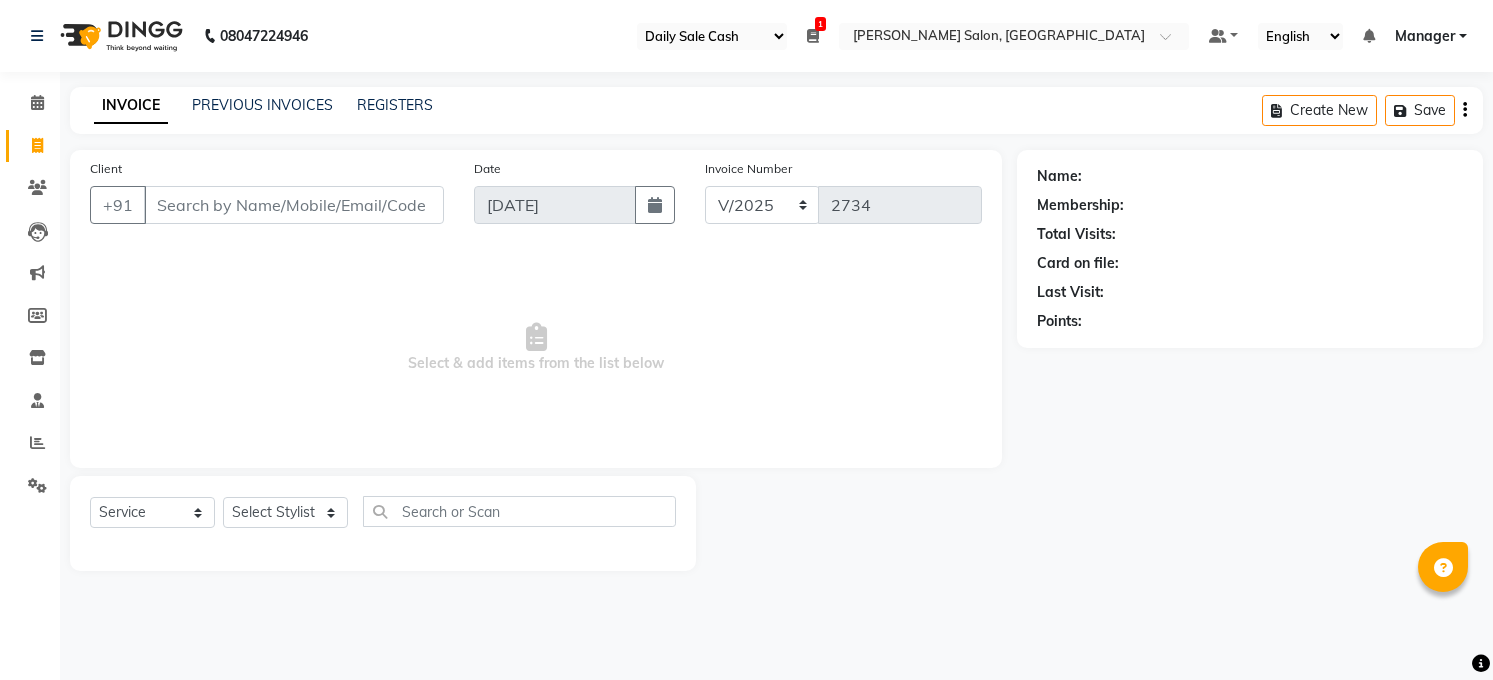 select on "35" 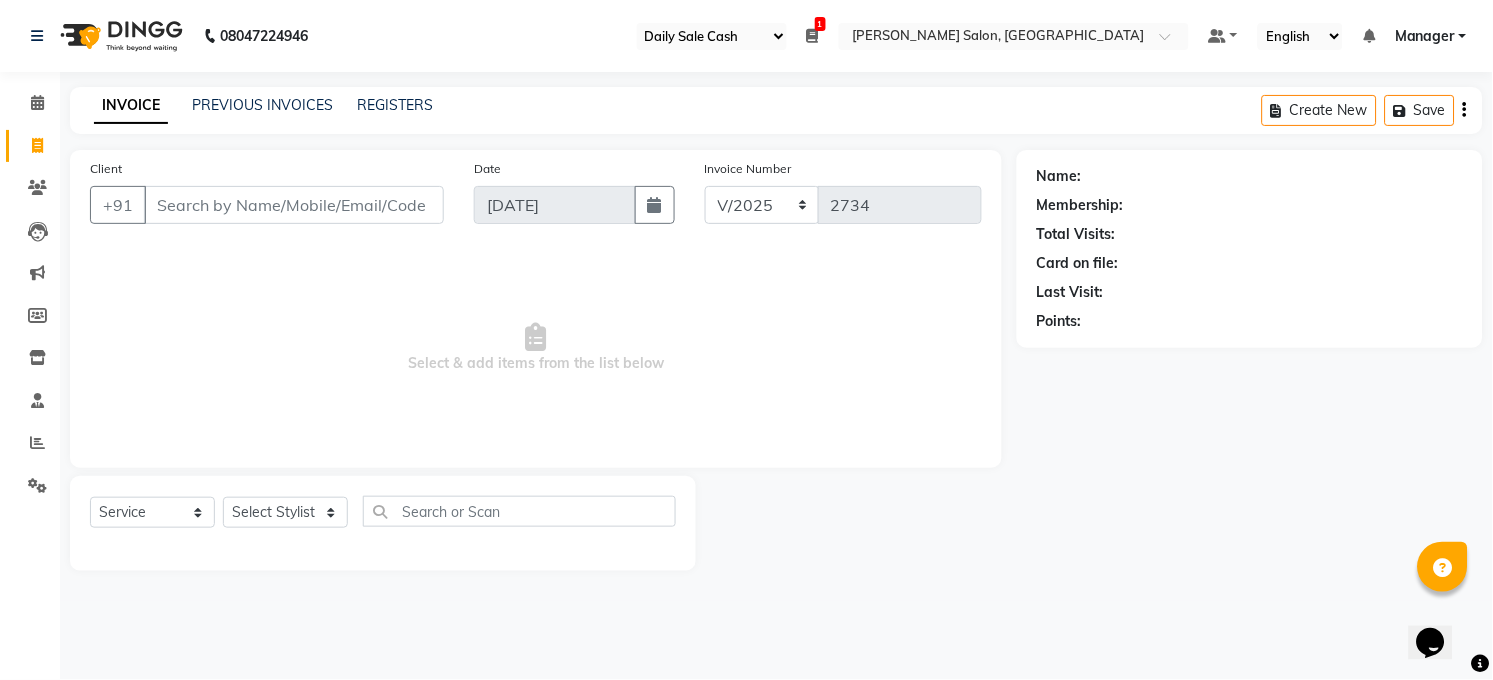 scroll, scrollTop: 0, scrollLeft: 0, axis: both 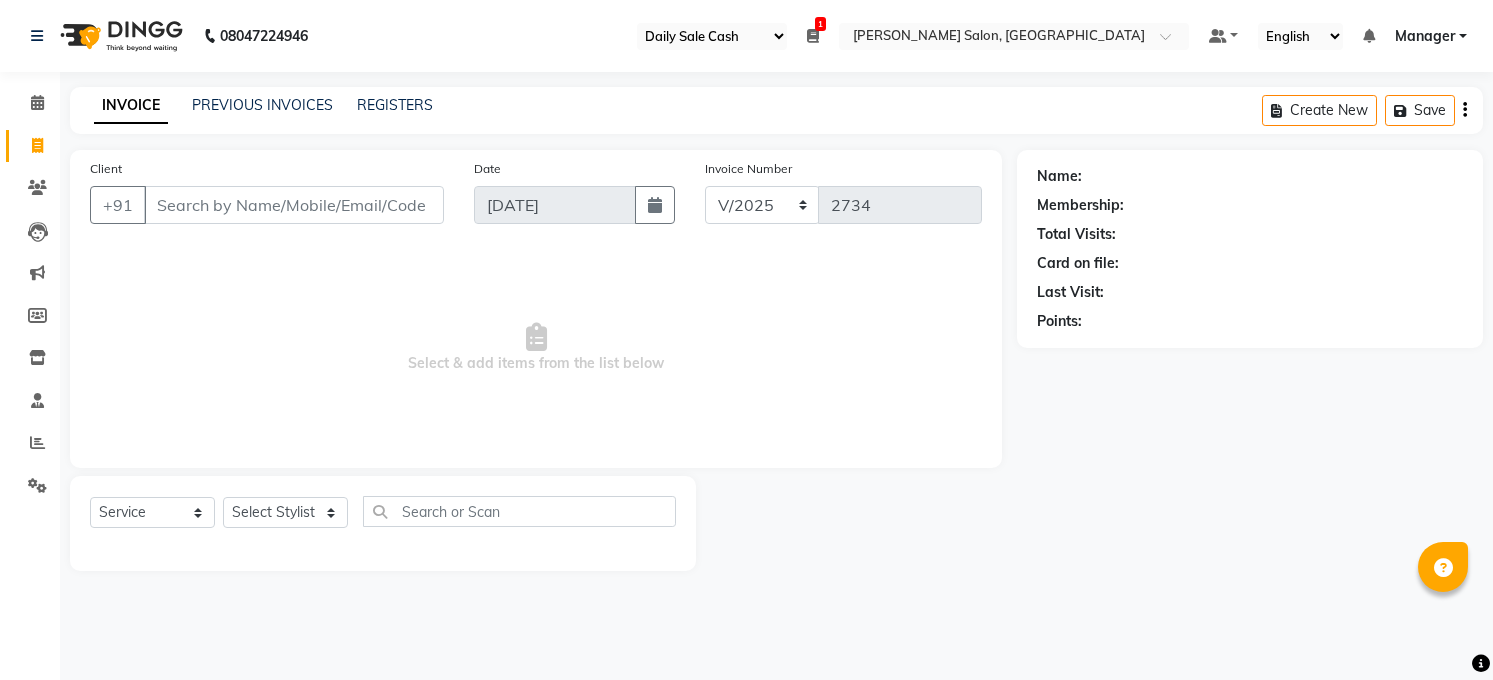 select on "35" 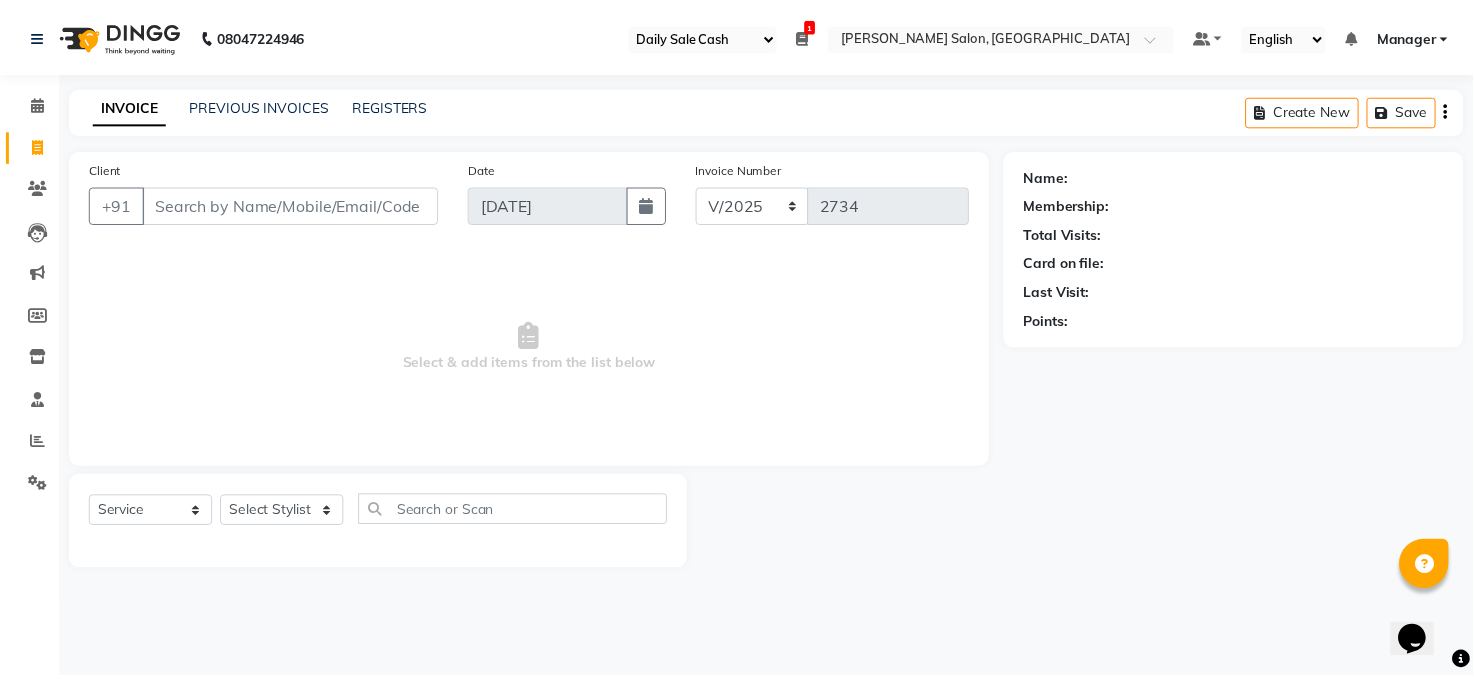 scroll, scrollTop: 0, scrollLeft: 0, axis: both 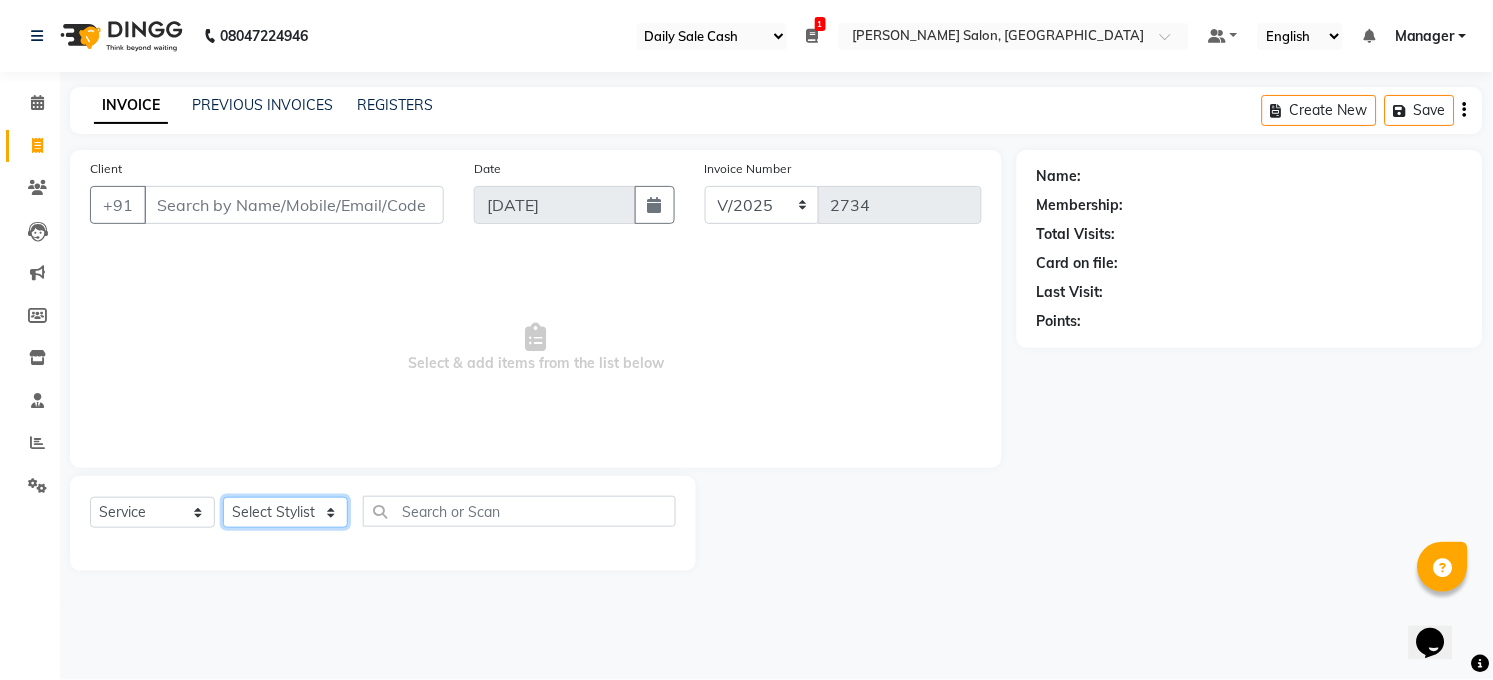 drag, startPoint x: 303, startPoint y: 498, endPoint x: 290, endPoint y: 516, distance: 22.203604 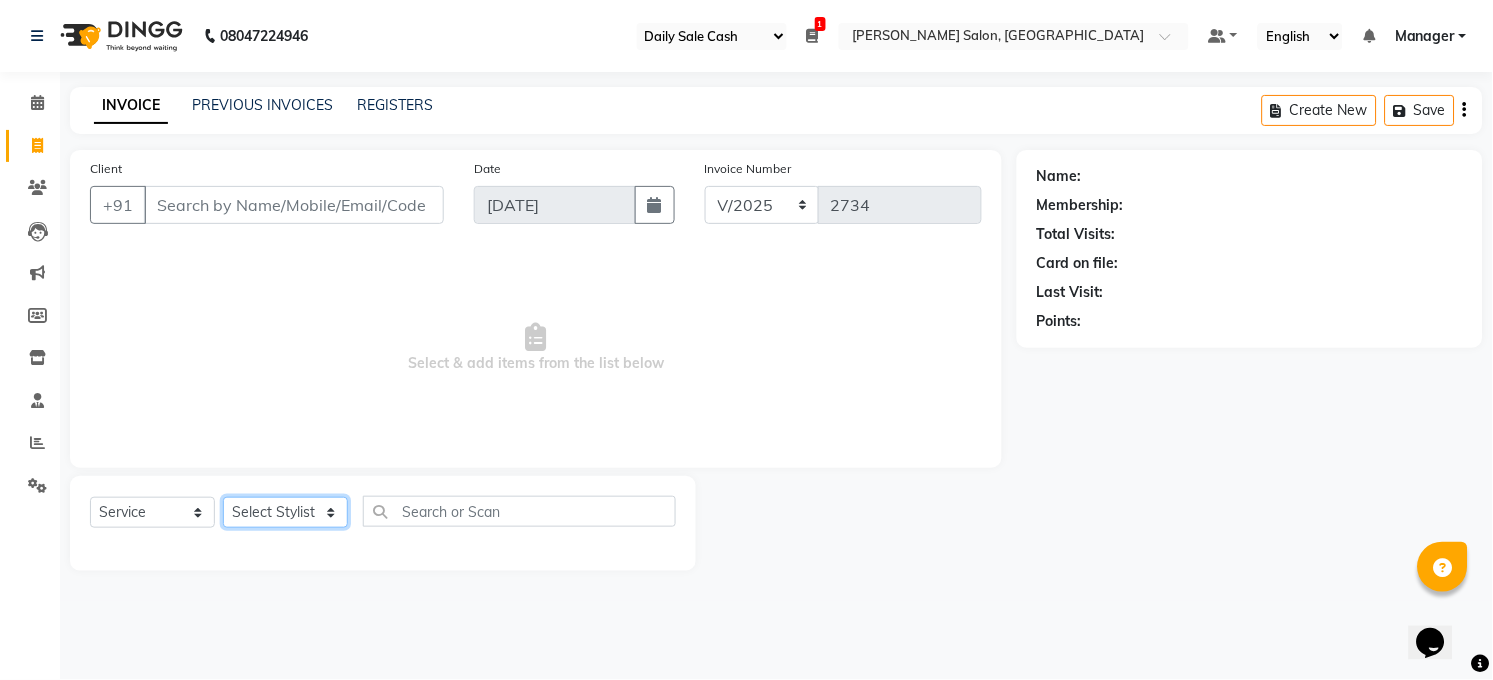 select on "40299" 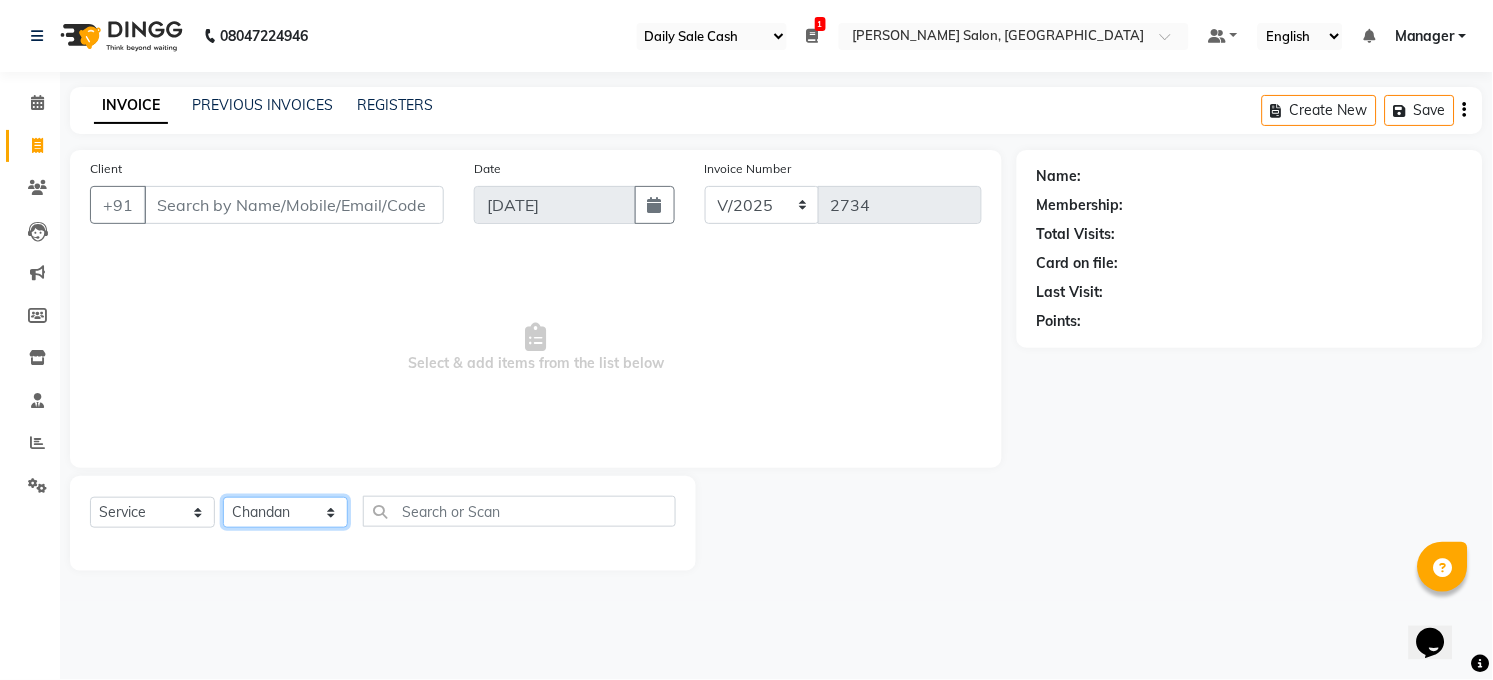 click on "Select Stylist [PERSON_NAME] [PERSON_NAME] [PERSON_NAME] COUNTER  Manager [PERSON_NAME] [PERSON_NAME] [PERSON_NAME] [PERSON_NAME] [PERSON_NAME] Santosh SAURABH [PERSON_NAME] [PERSON_NAME] Veer [PERSON_NAME]" 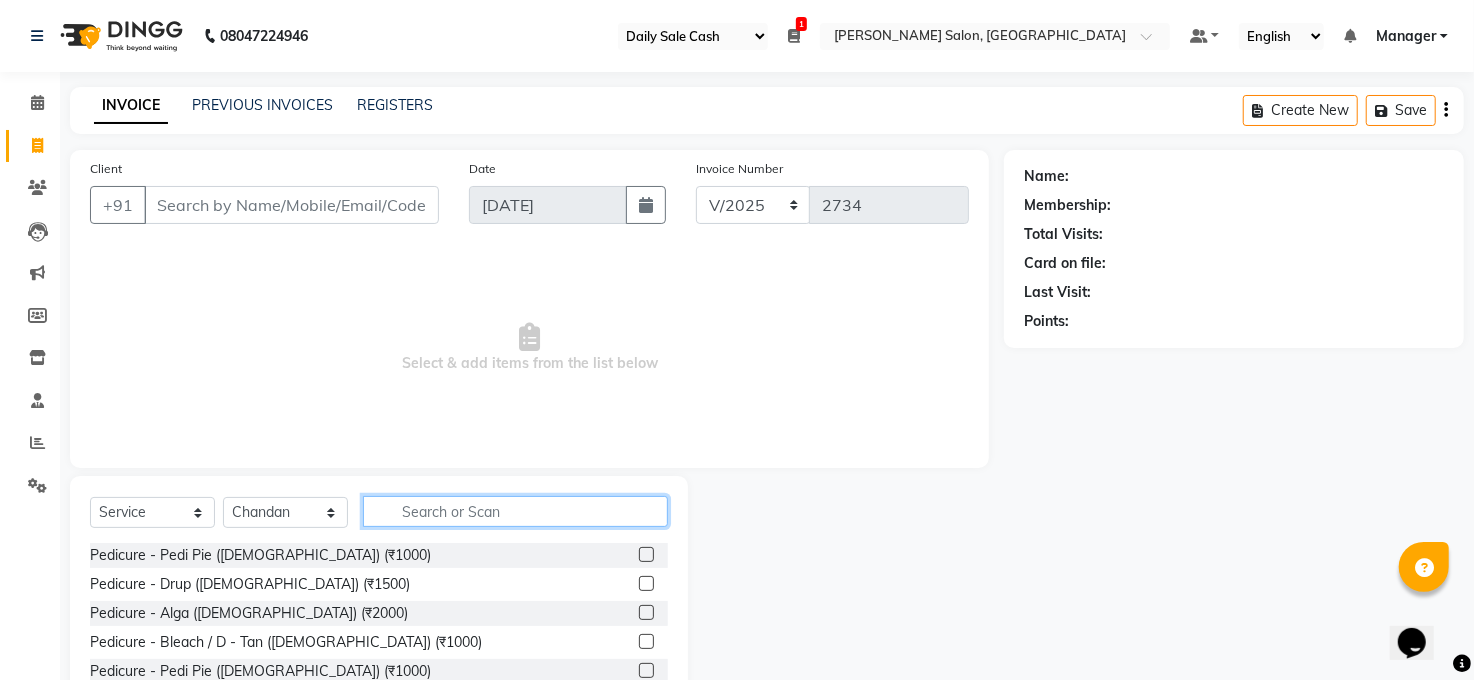 drag, startPoint x: 481, startPoint y: 501, endPoint x: 469, endPoint y: 497, distance: 12.649111 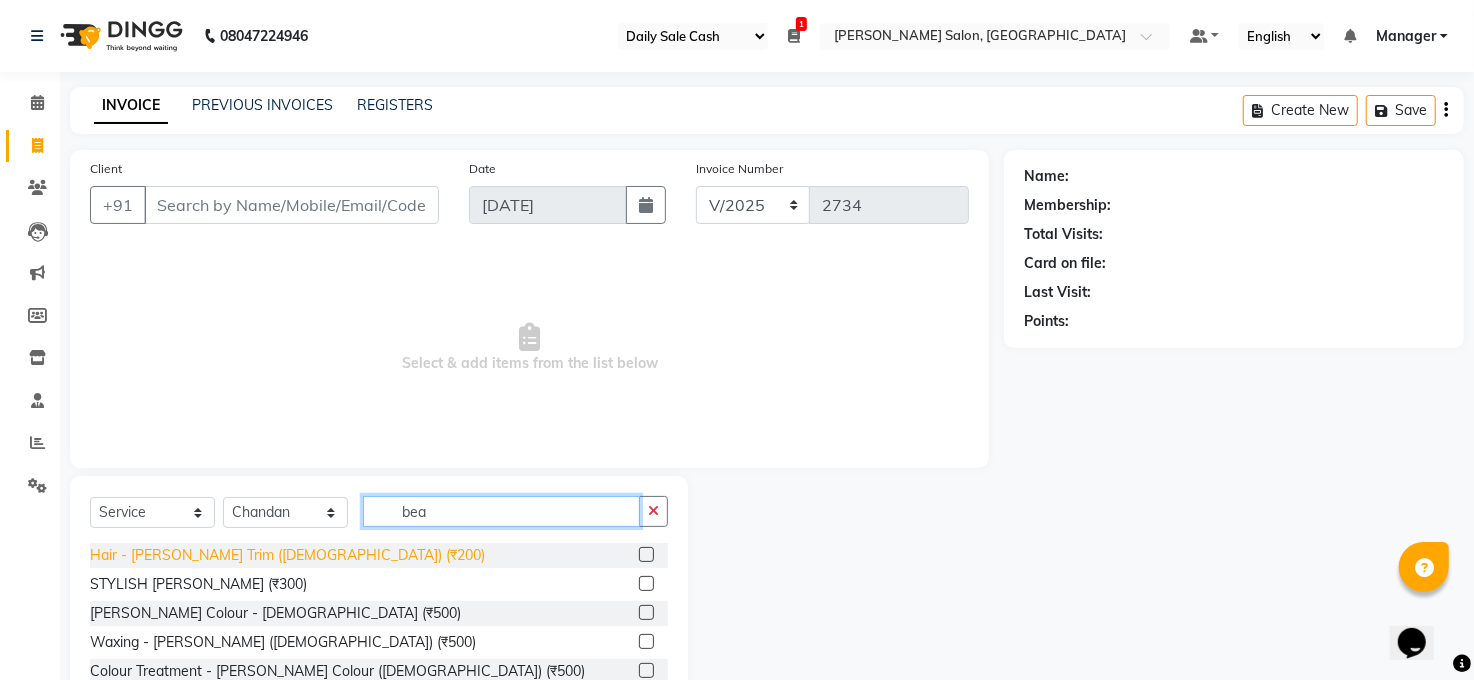 type on "bea" 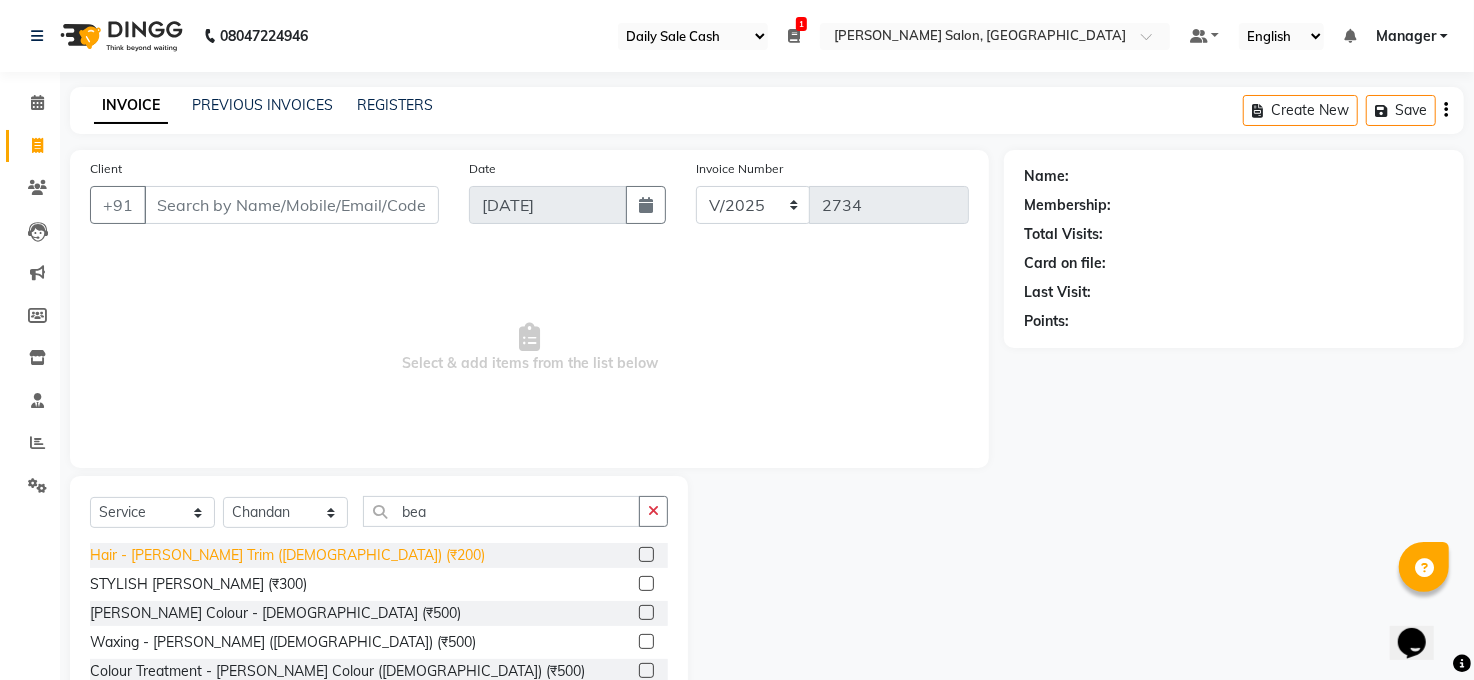 click on "Hair - [PERSON_NAME] Trim ([DEMOGRAPHIC_DATA]) (₹200)" 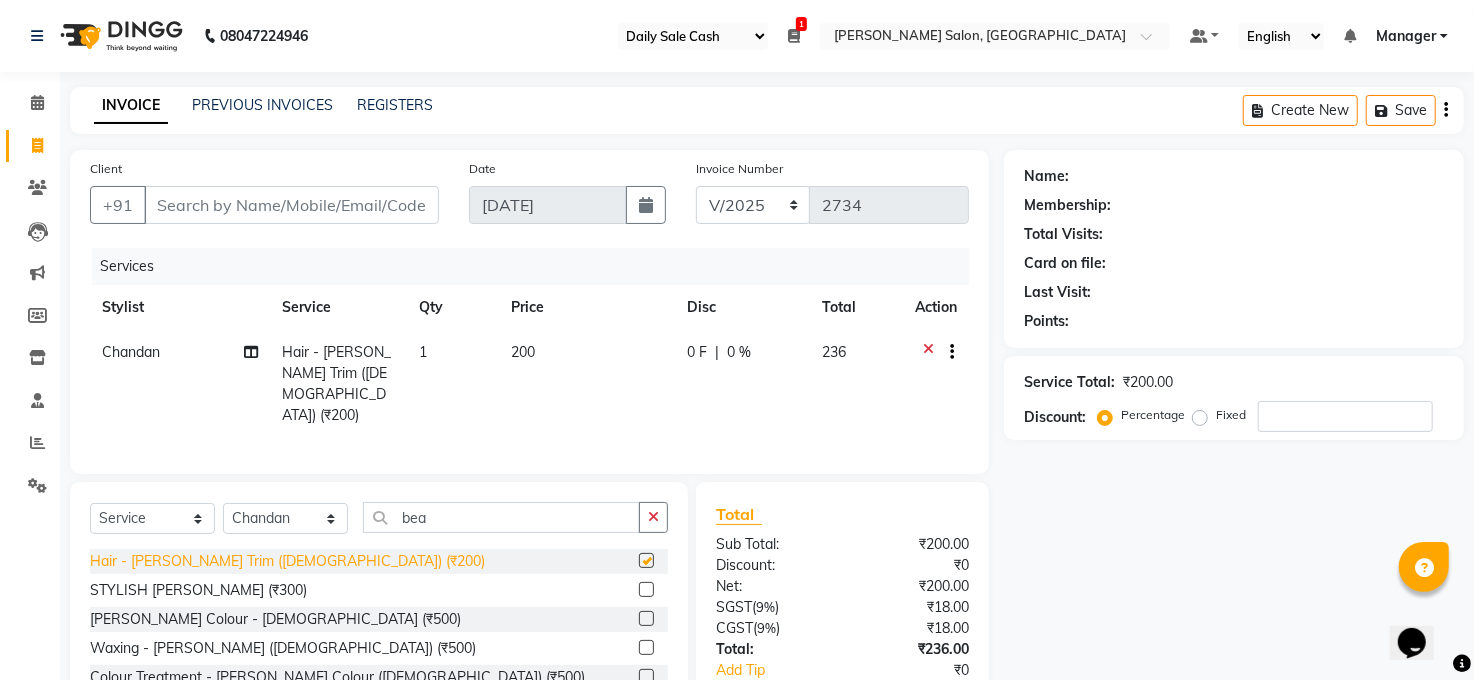 checkbox on "false" 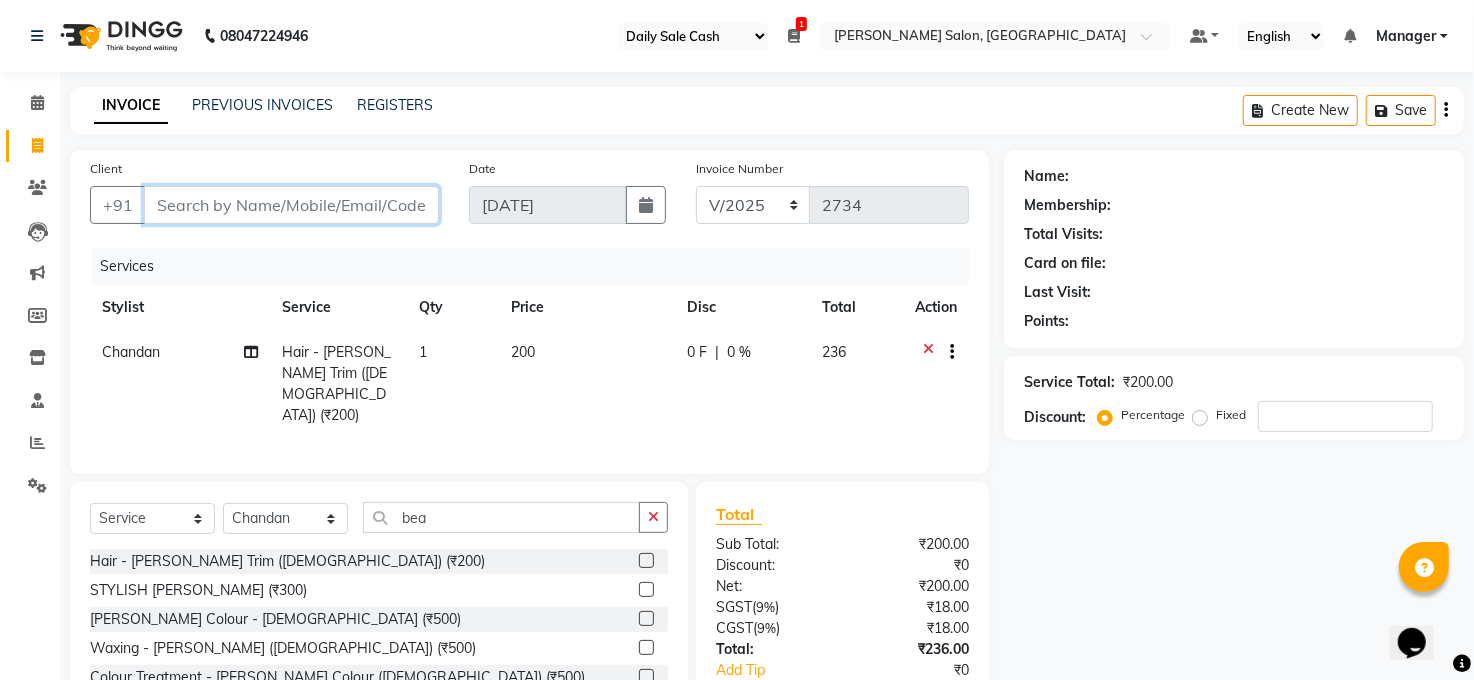 click on "Client" at bounding box center [291, 205] 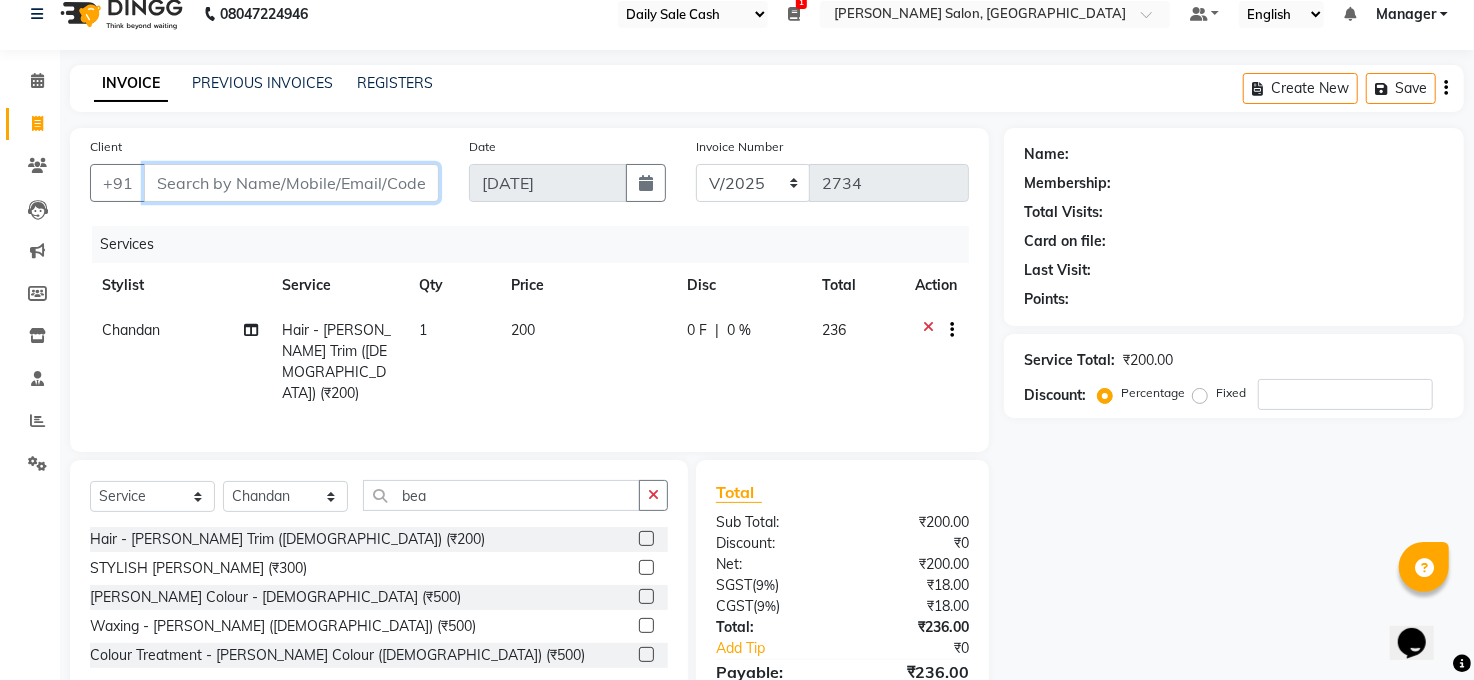scroll, scrollTop: 0, scrollLeft: 0, axis: both 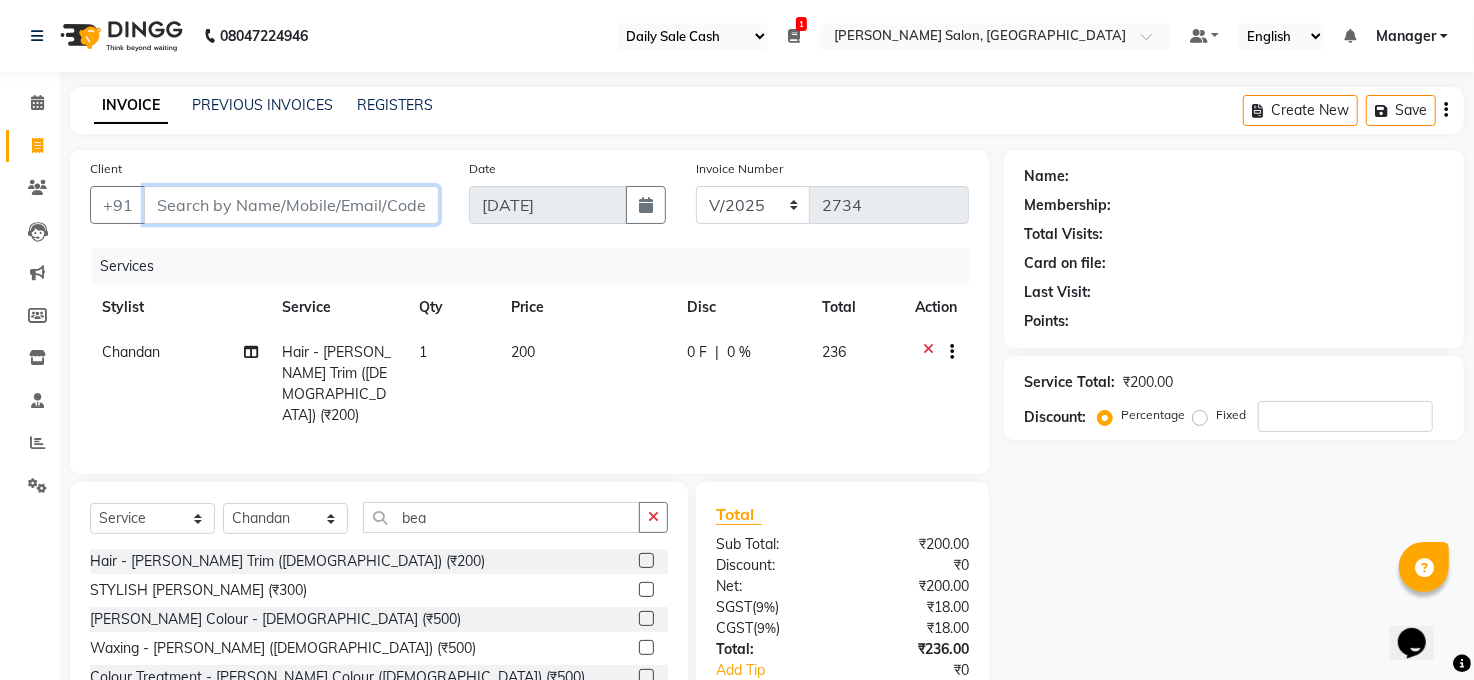 type on "9" 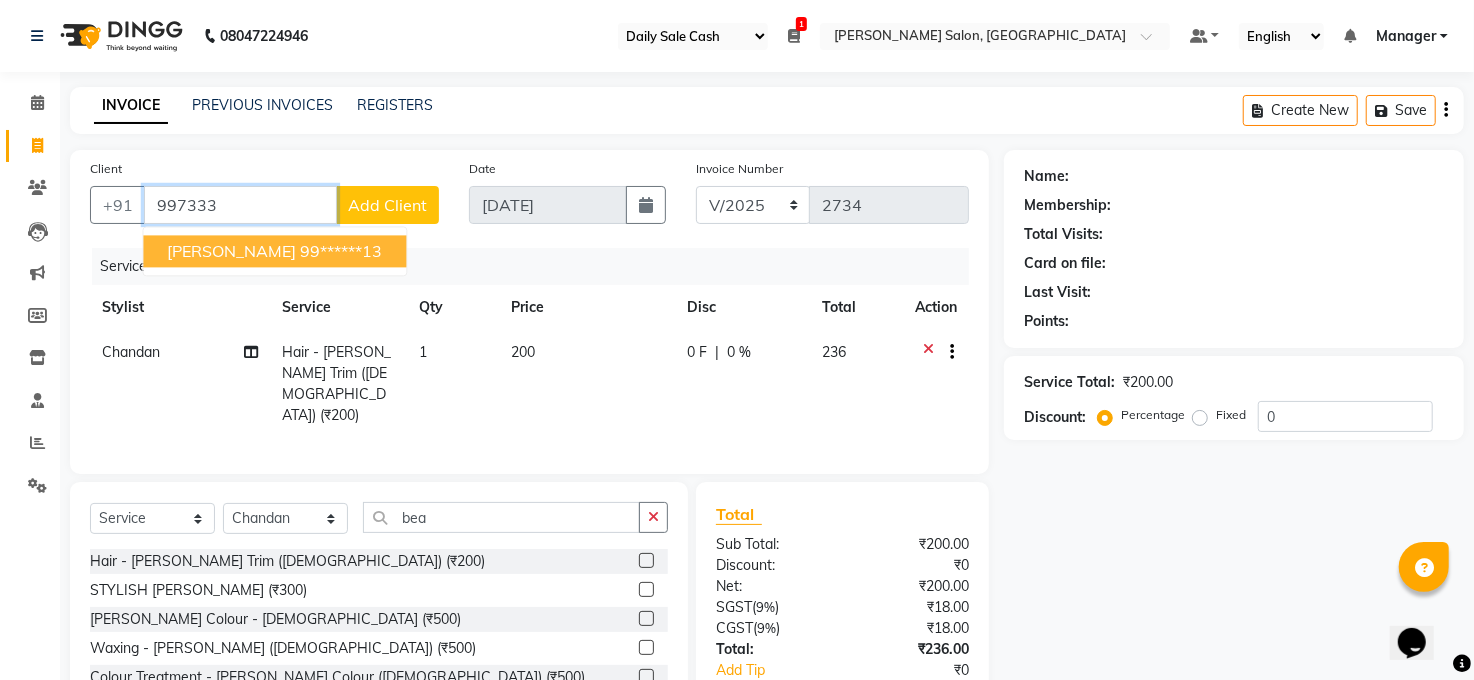 drag, startPoint x: 227, startPoint y: 257, endPoint x: 148, endPoint y: 241, distance: 80.60397 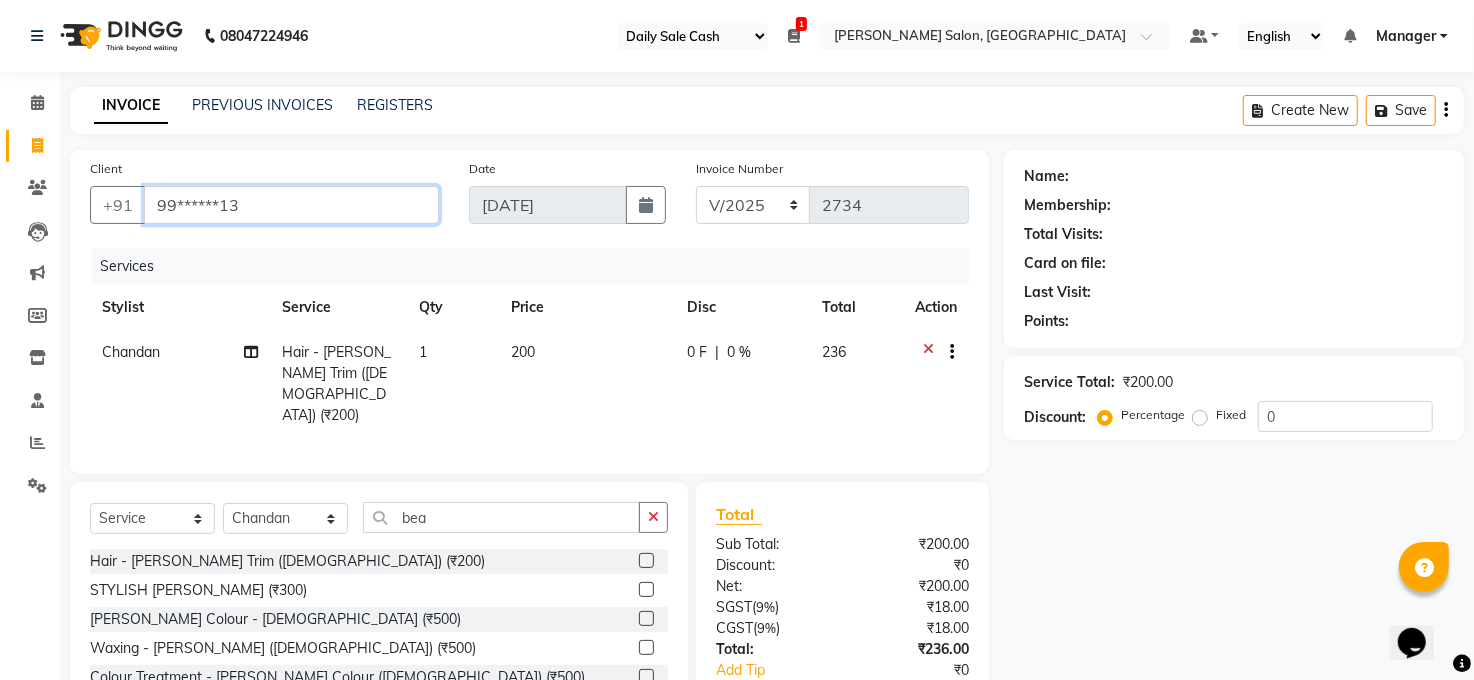 type on "99******13" 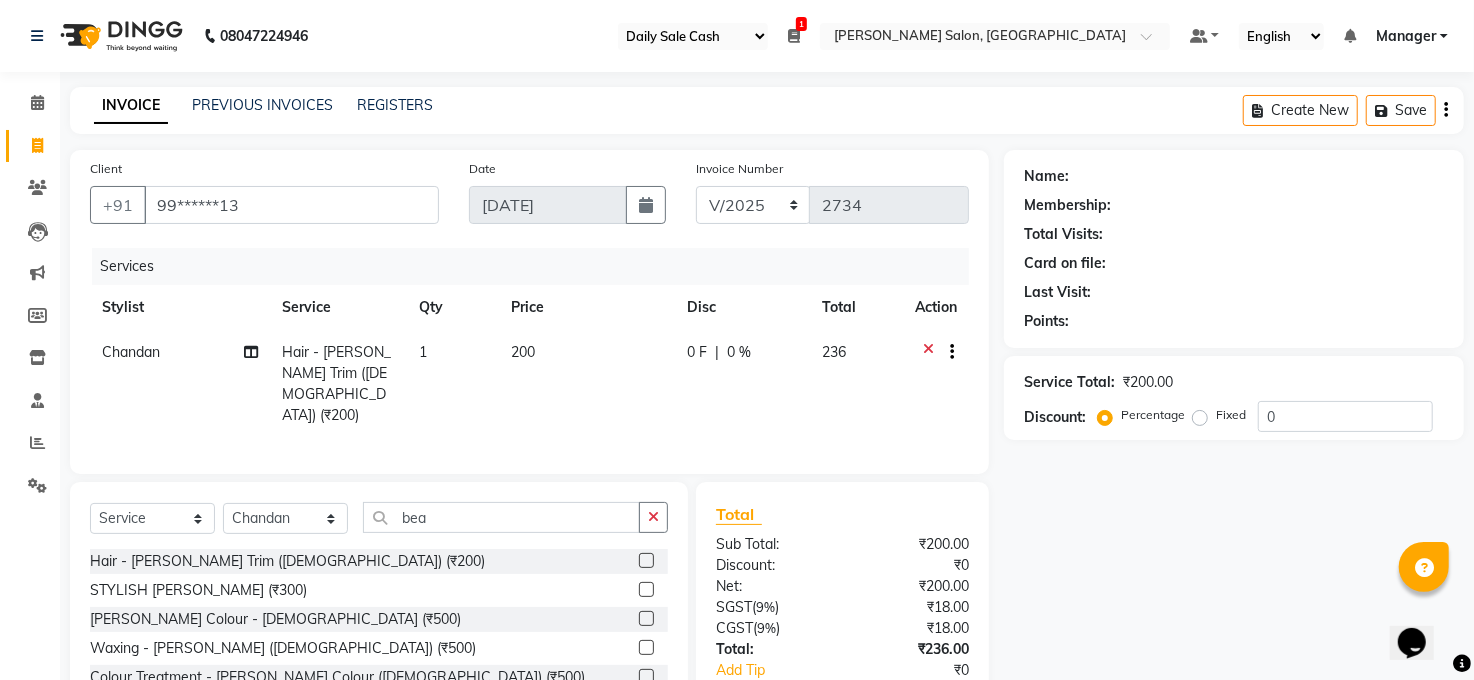 select on "1: Object" 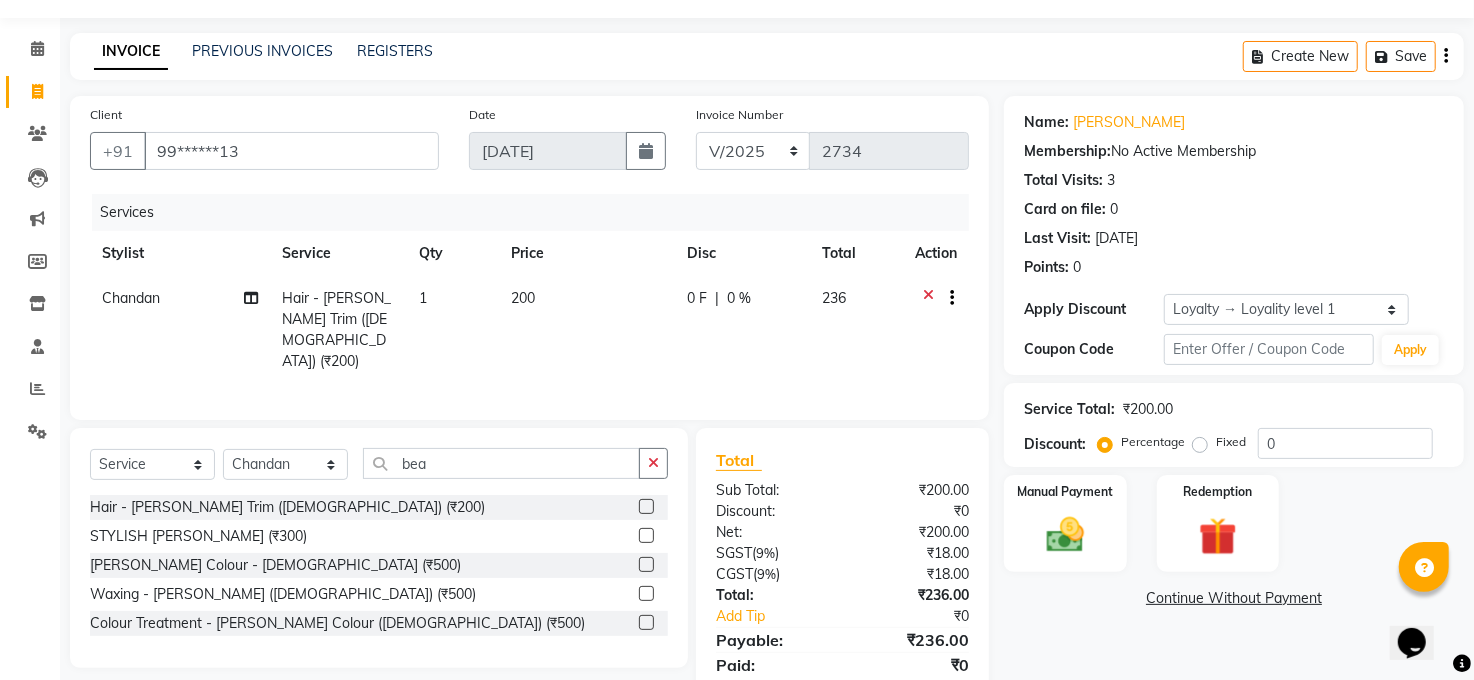 scroll, scrollTop: 119, scrollLeft: 0, axis: vertical 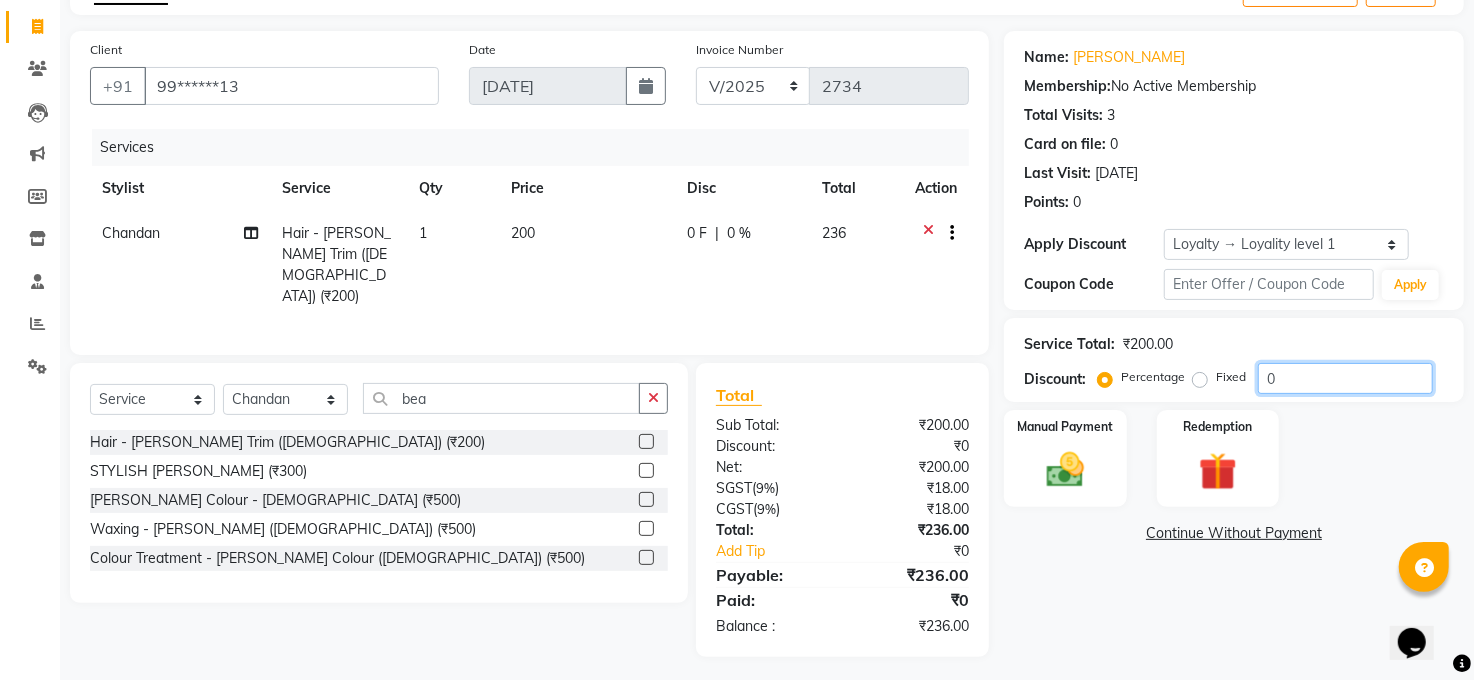 click on "0" 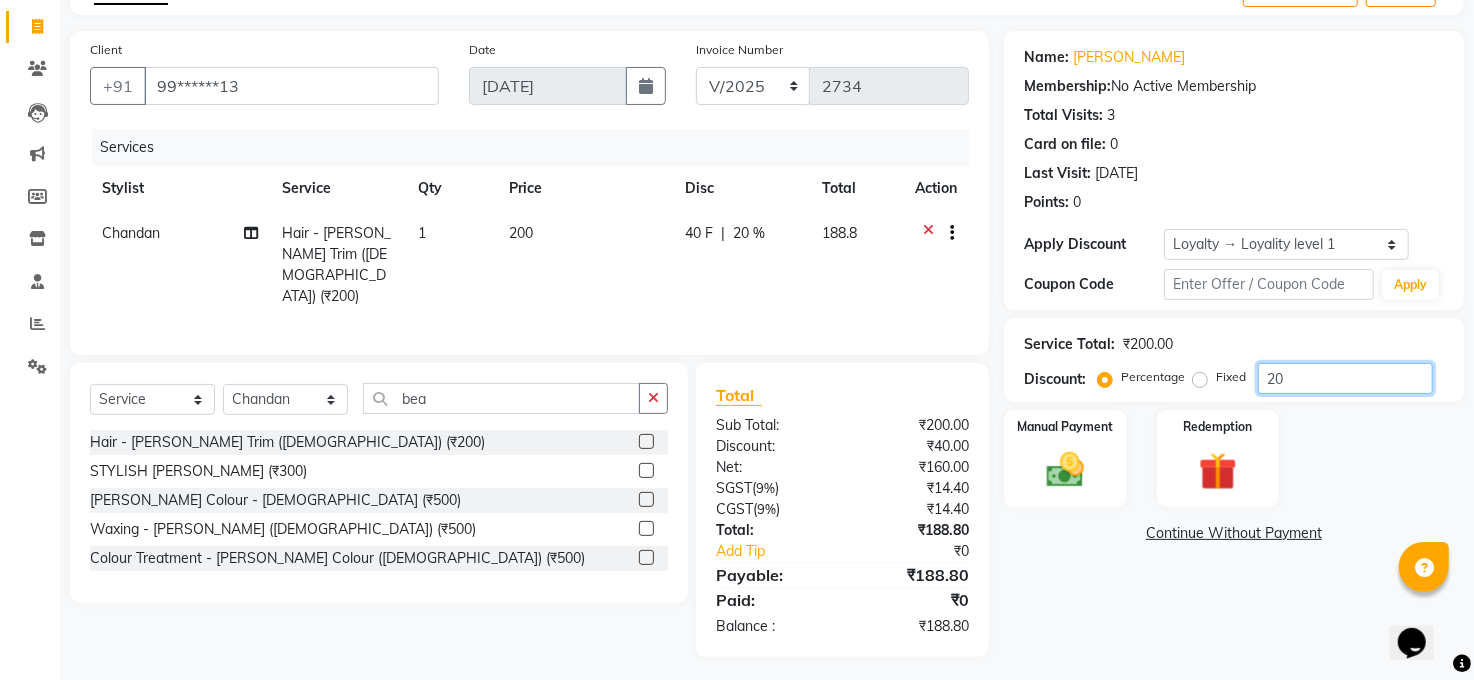 type on "2" 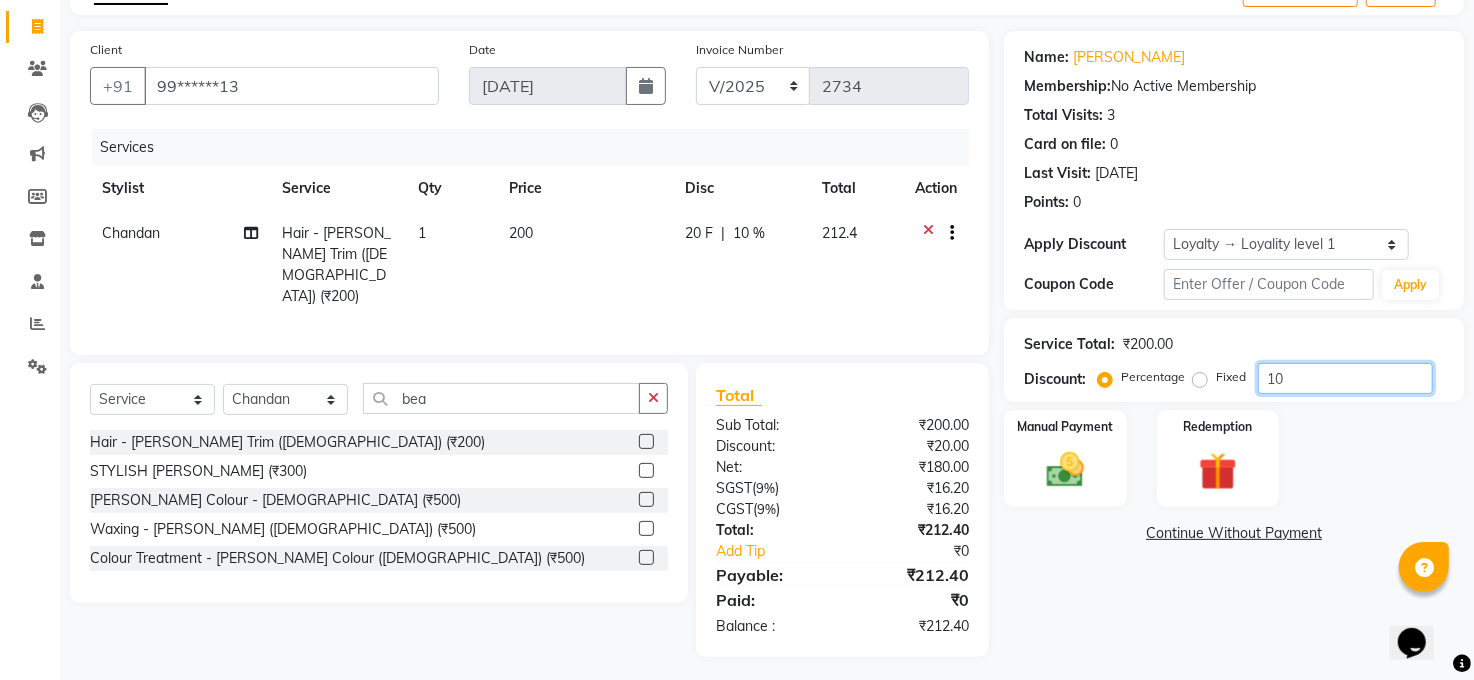 type on "1" 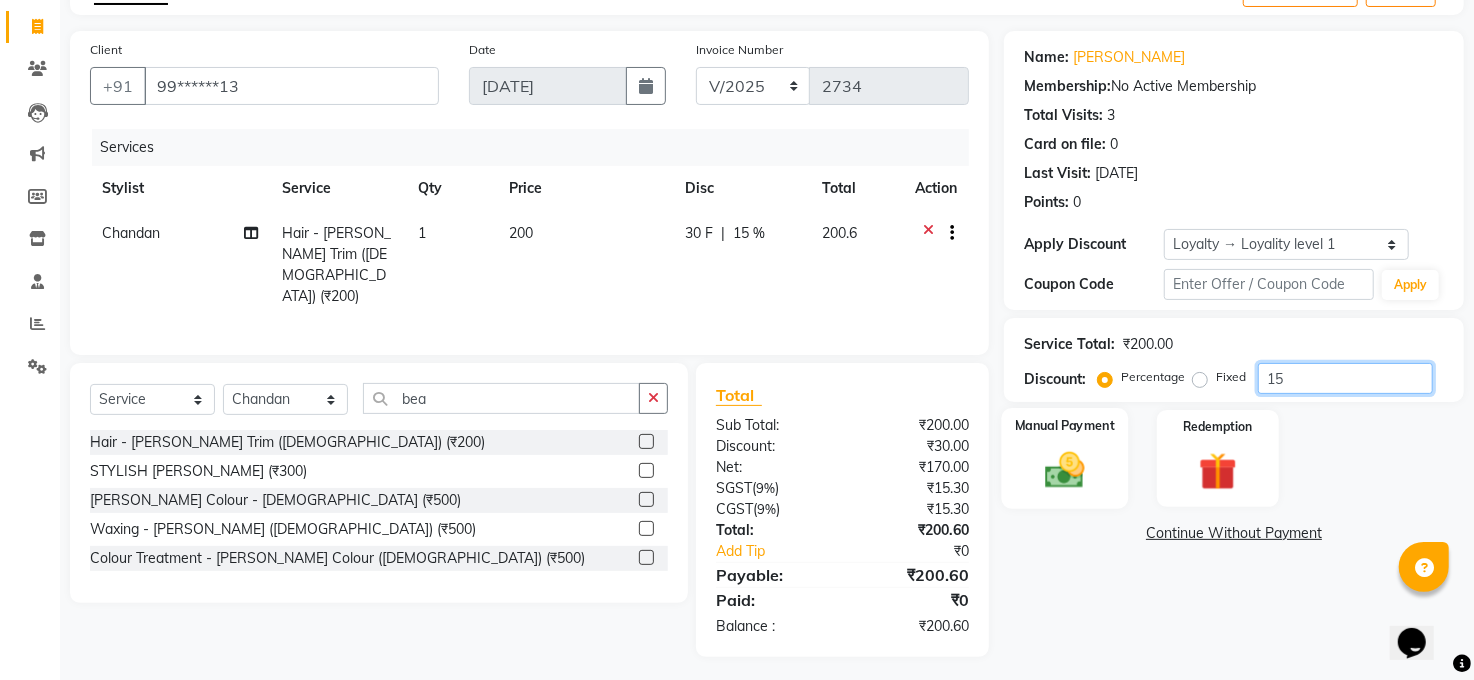 type on "15" 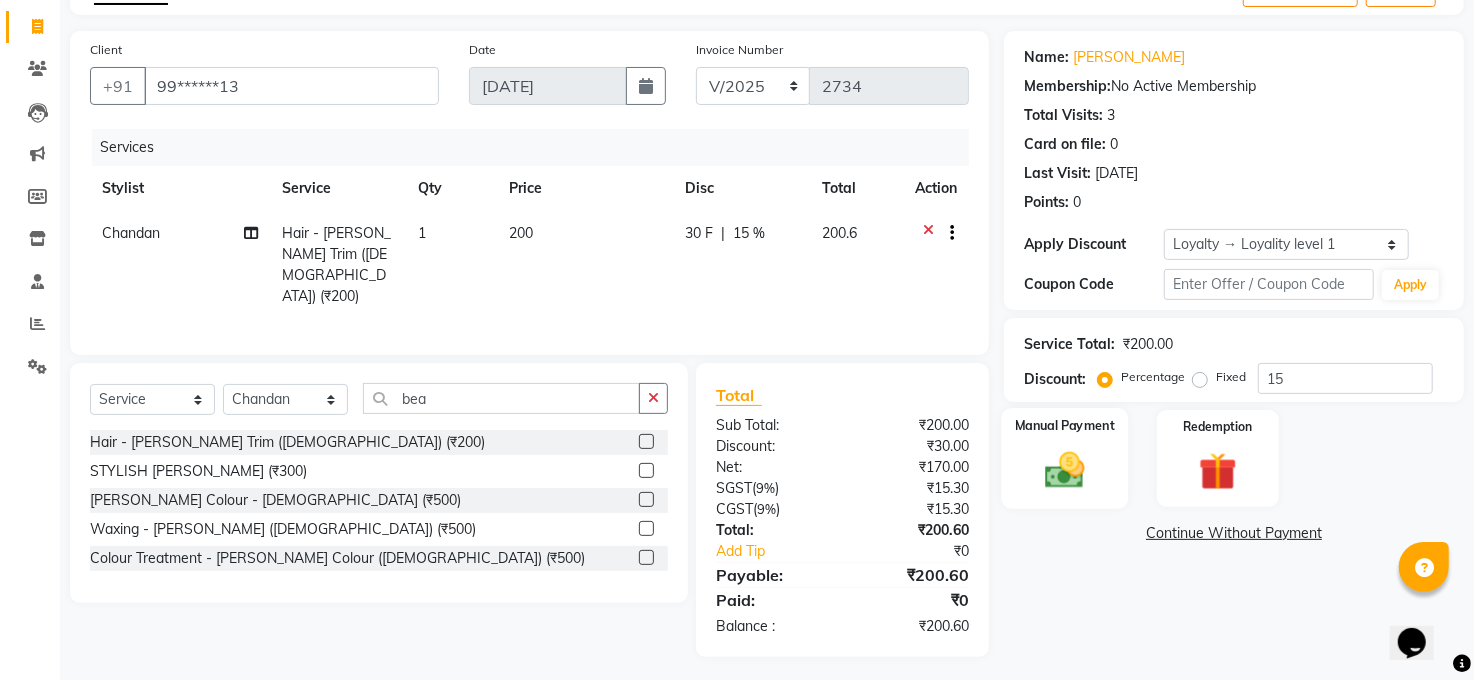 click 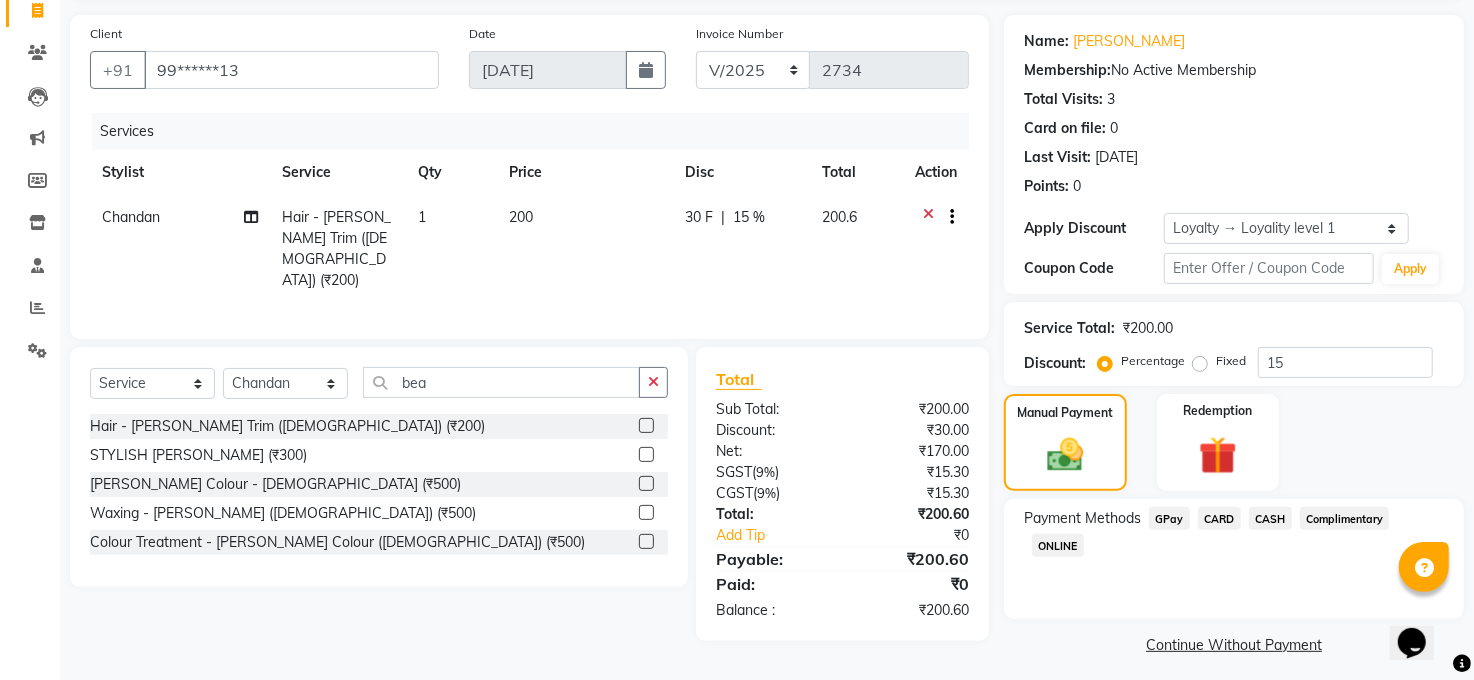 scroll, scrollTop: 144, scrollLeft: 0, axis: vertical 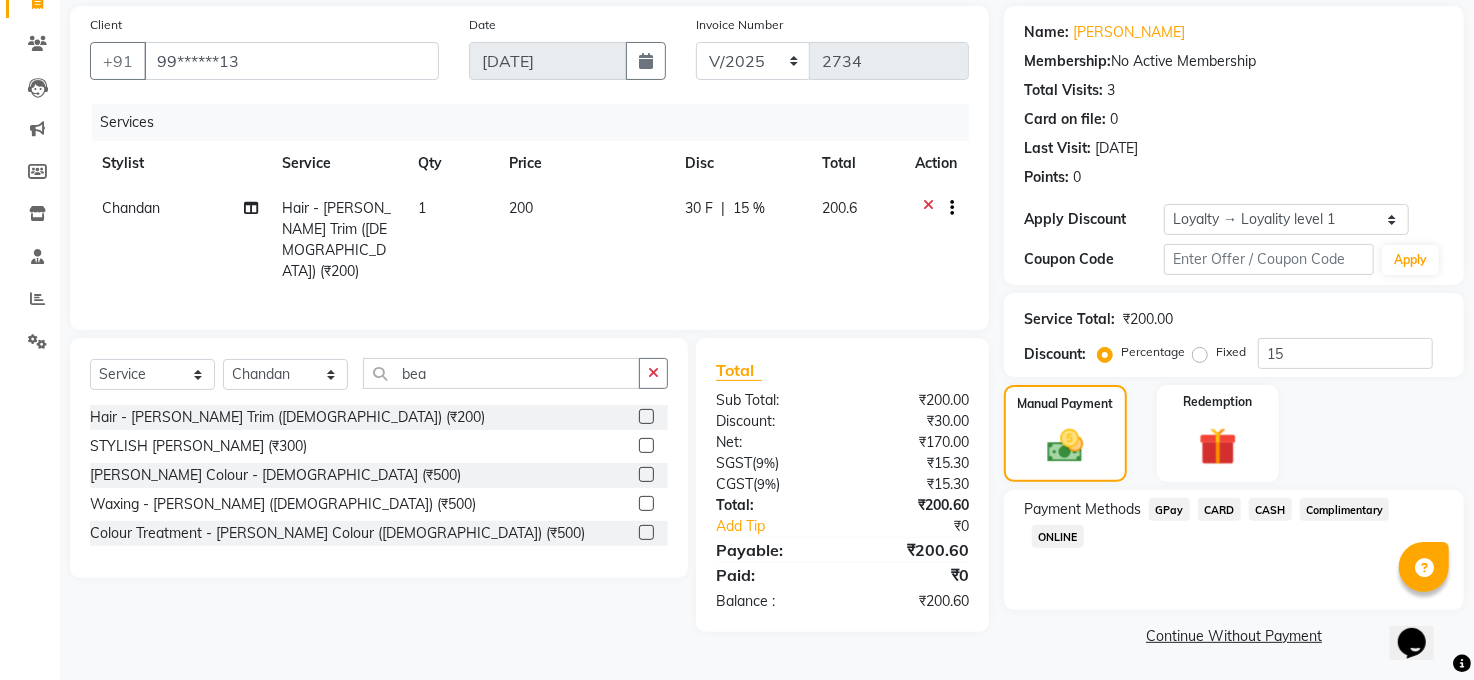 click on "GPay" 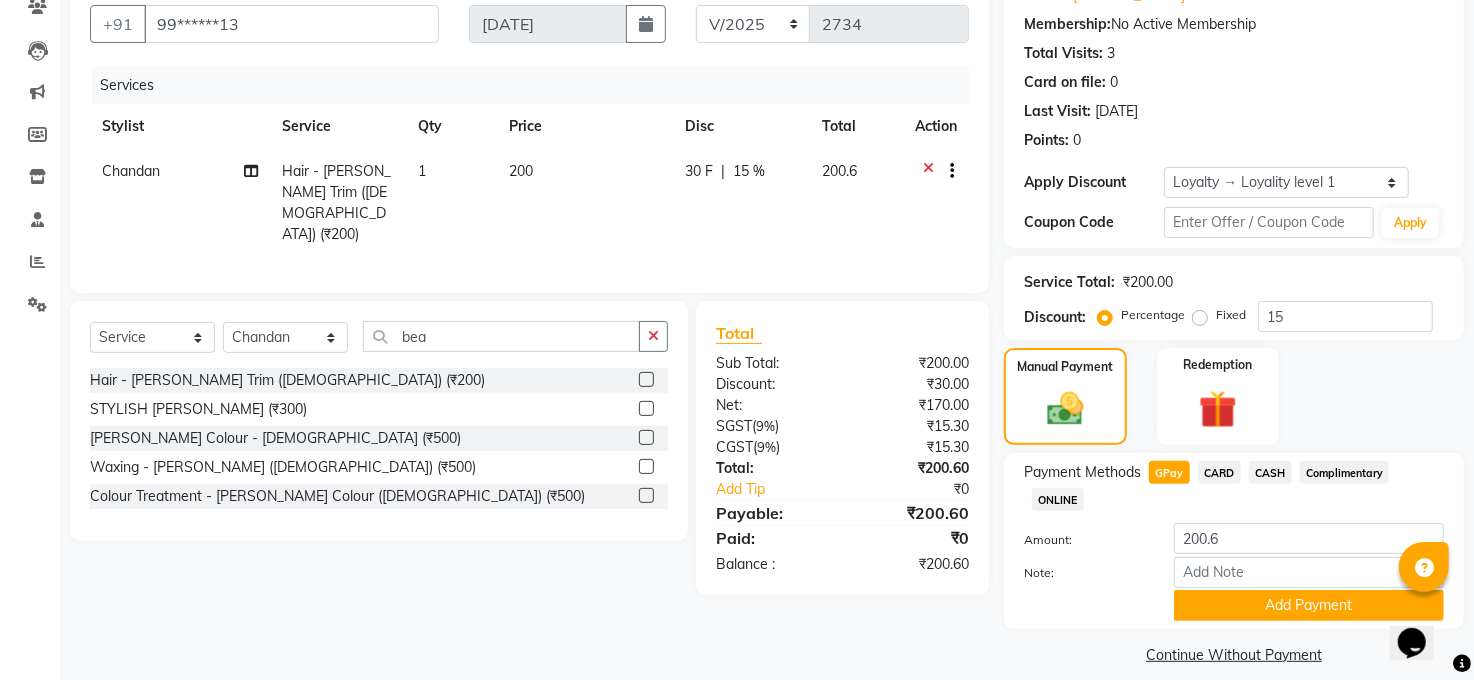 scroll, scrollTop: 201, scrollLeft: 0, axis: vertical 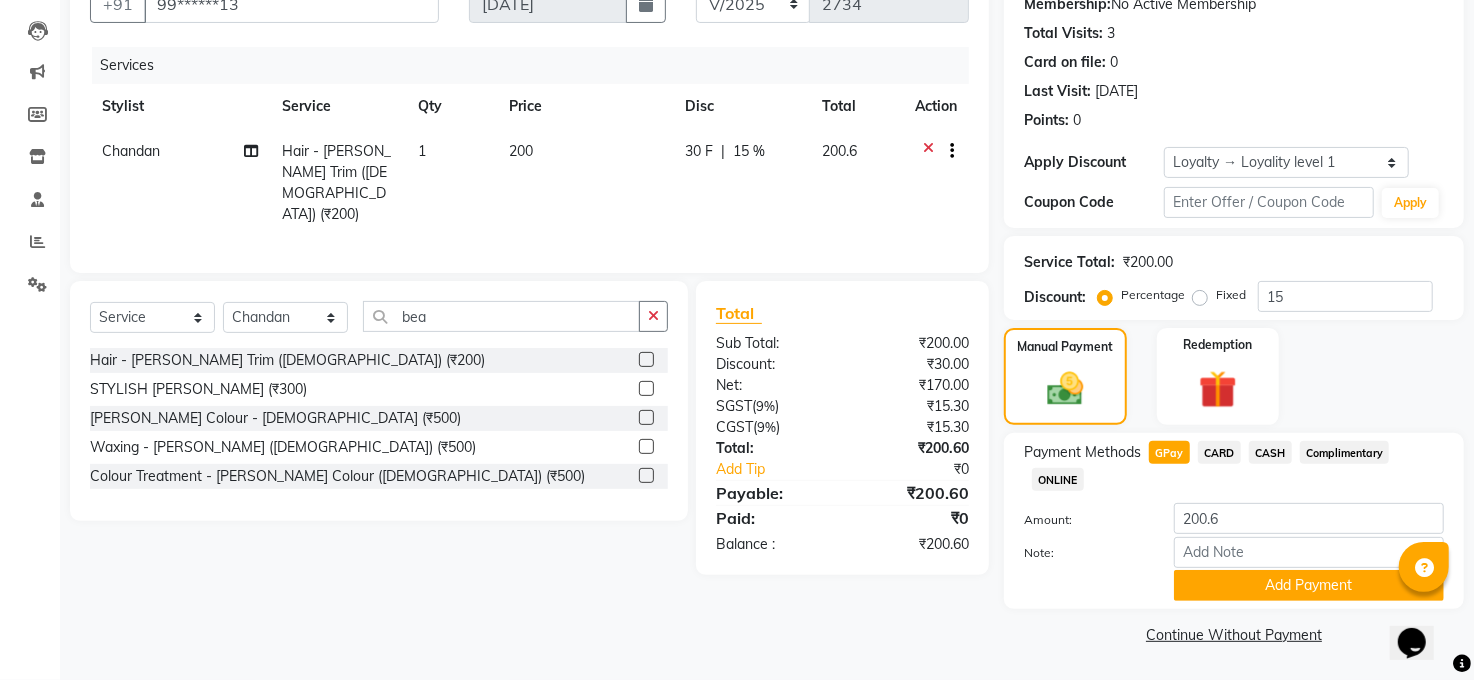 drag, startPoint x: 1273, startPoint y: 590, endPoint x: 1278, endPoint y: 549, distance: 41.303753 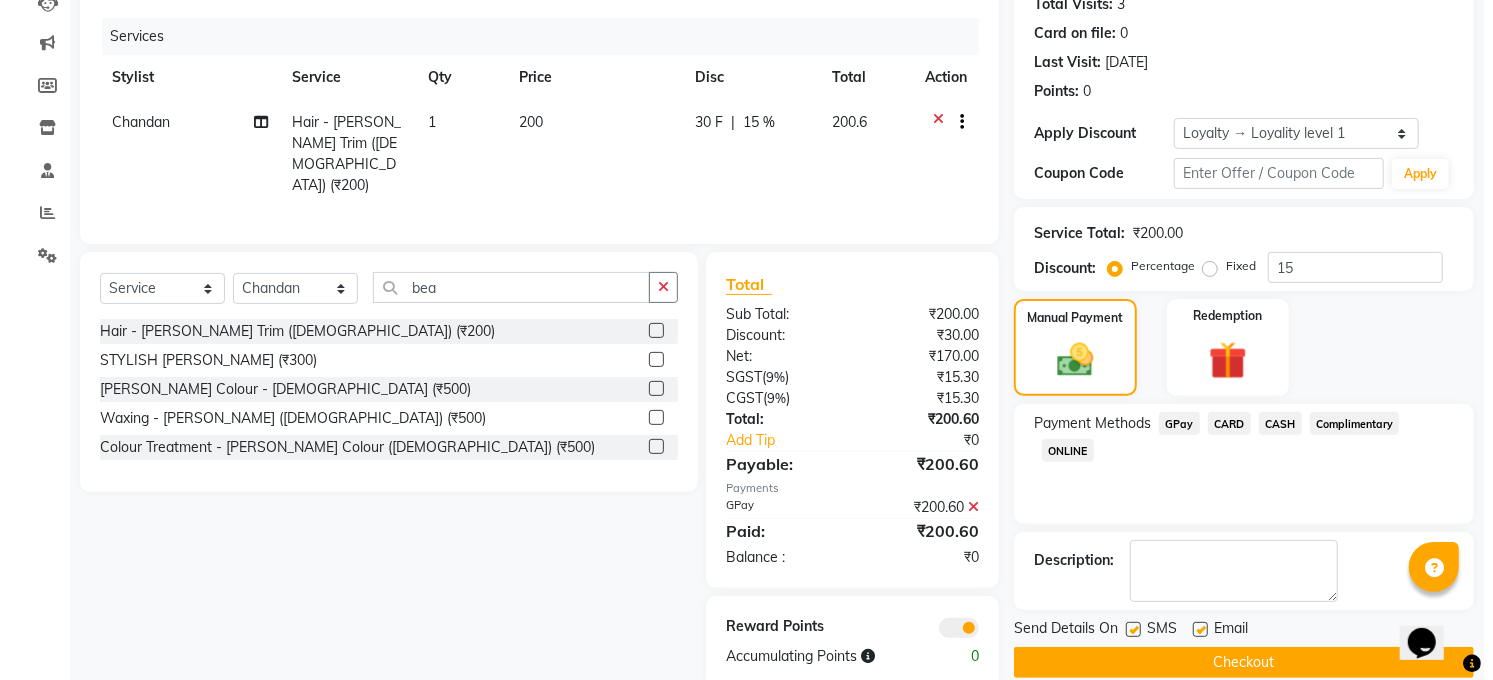 scroll, scrollTop: 260, scrollLeft: 0, axis: vertical 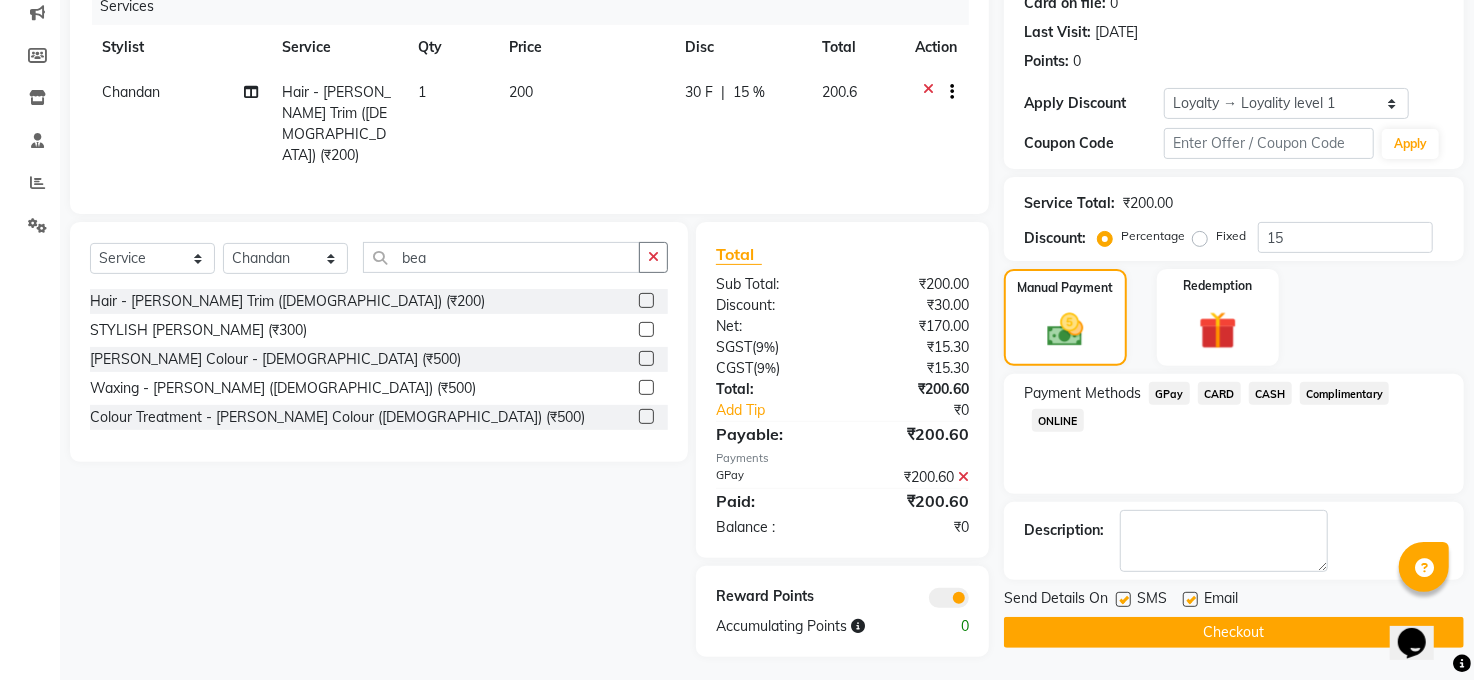click 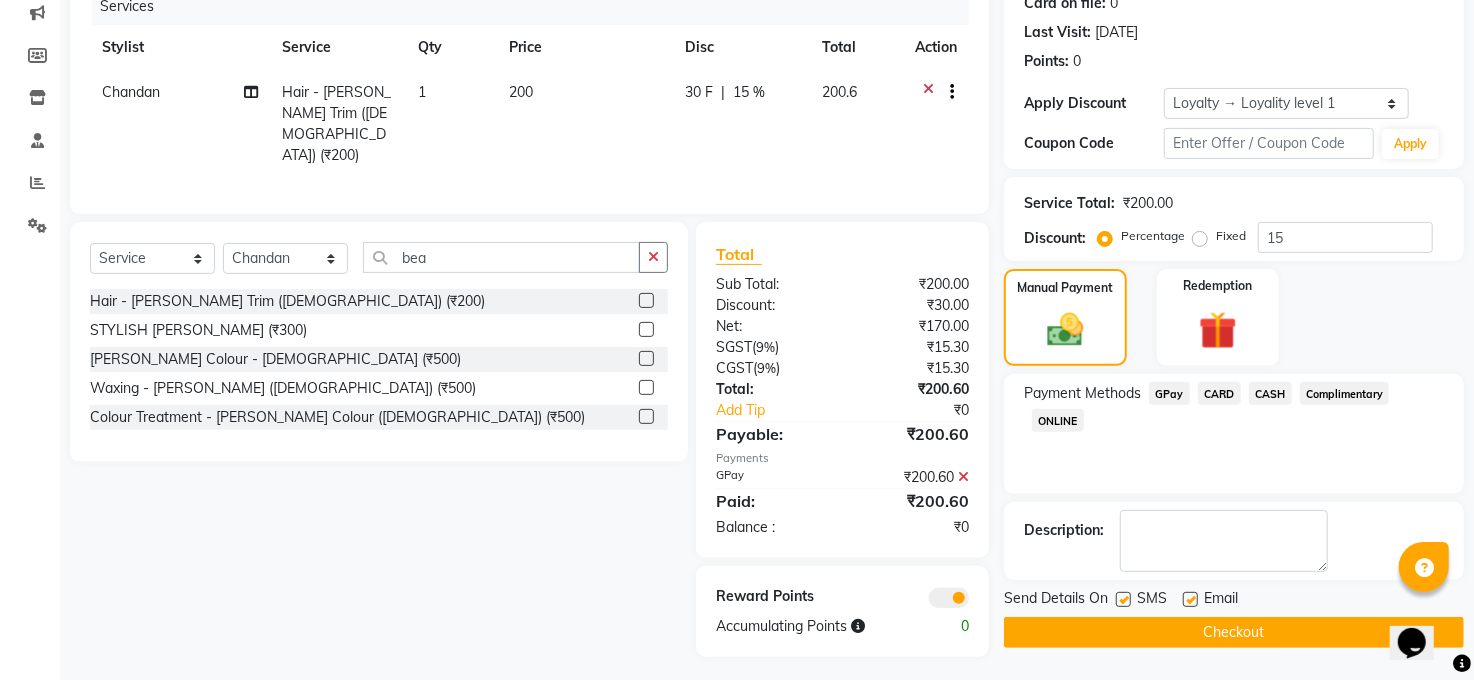 click 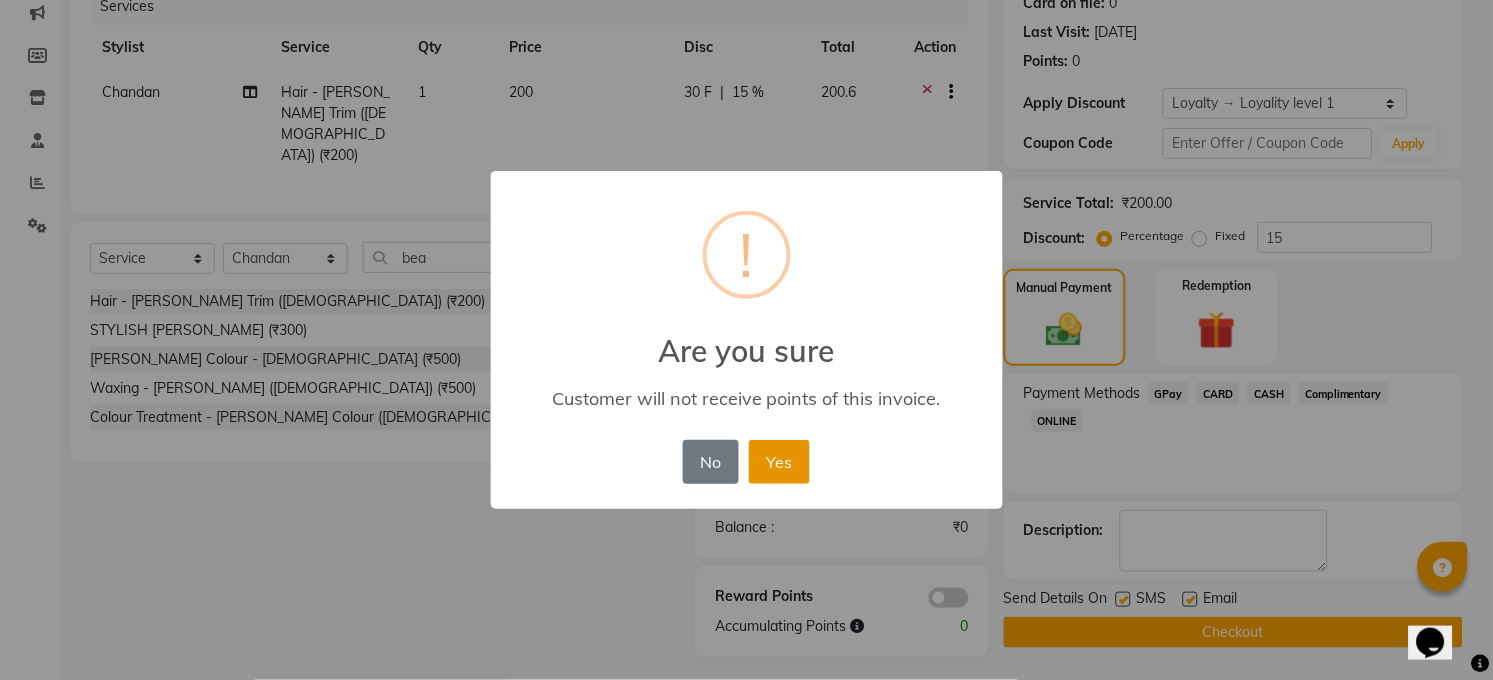 click on "Yes" at bounding box center (779, 462) 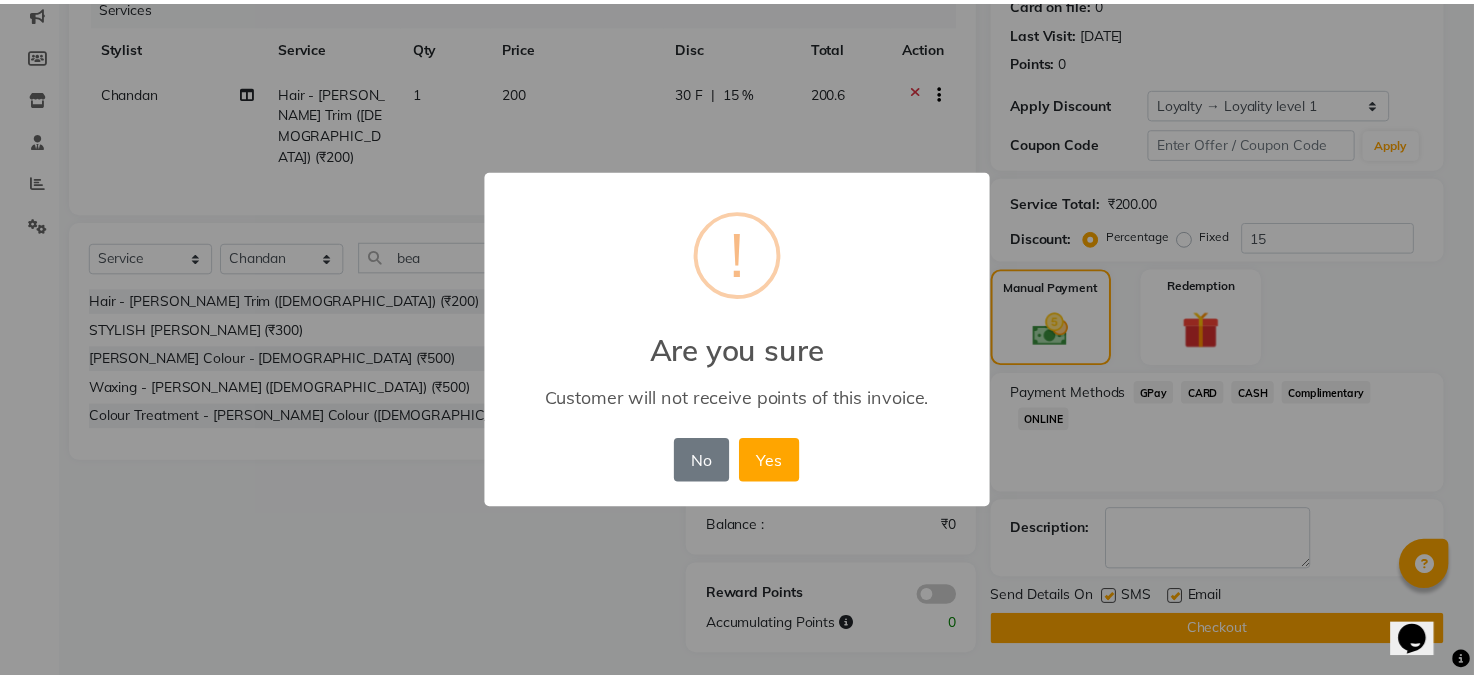 scroll, scrollTop: 257, scrollLeft: 0, axis: vertical 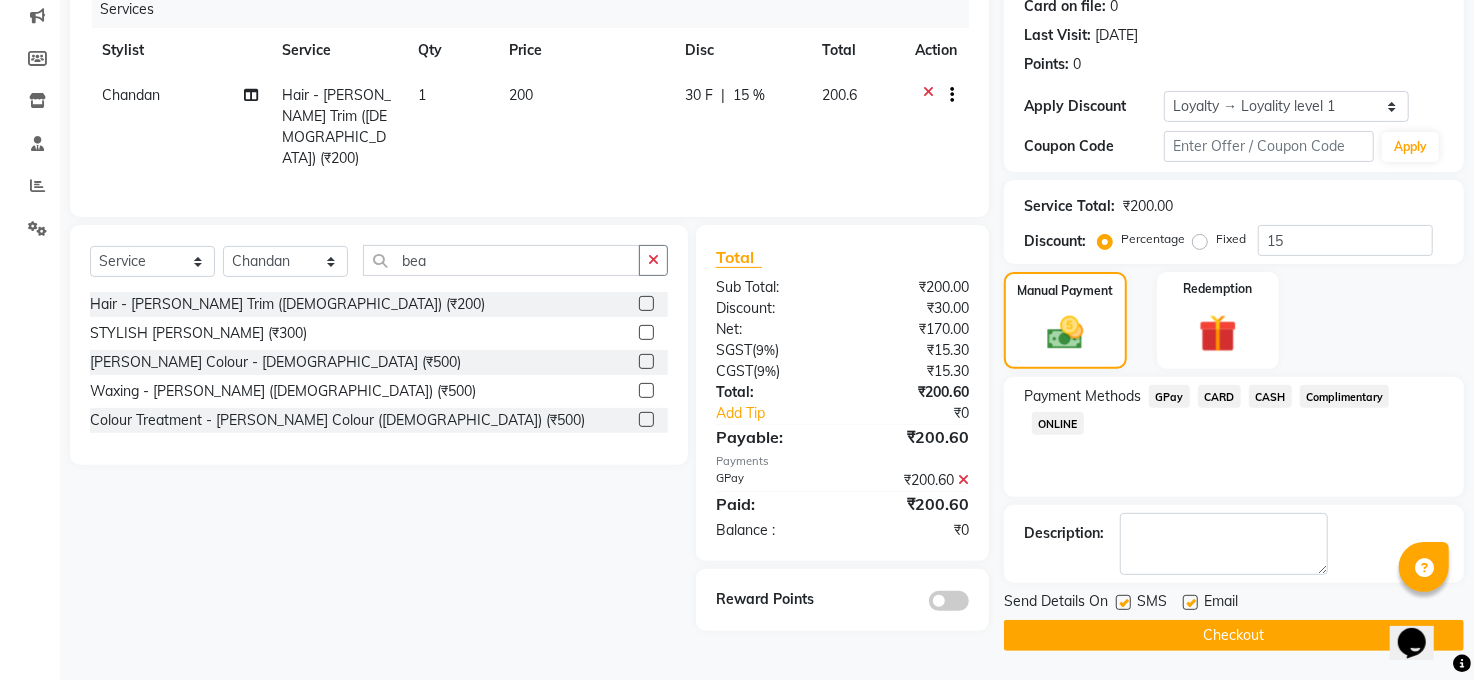 click on "Checkout" 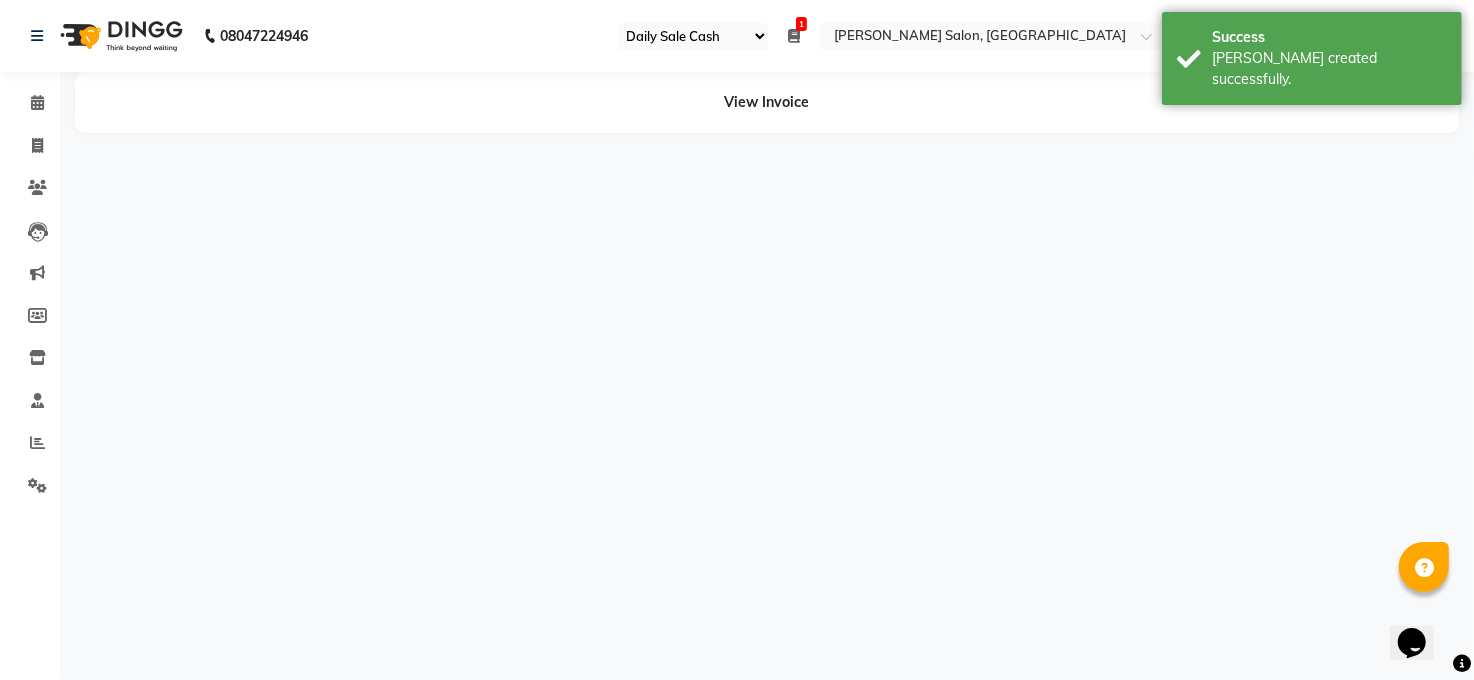 scroll, scrollTop: 0, scrollLeft: 0, axis: both 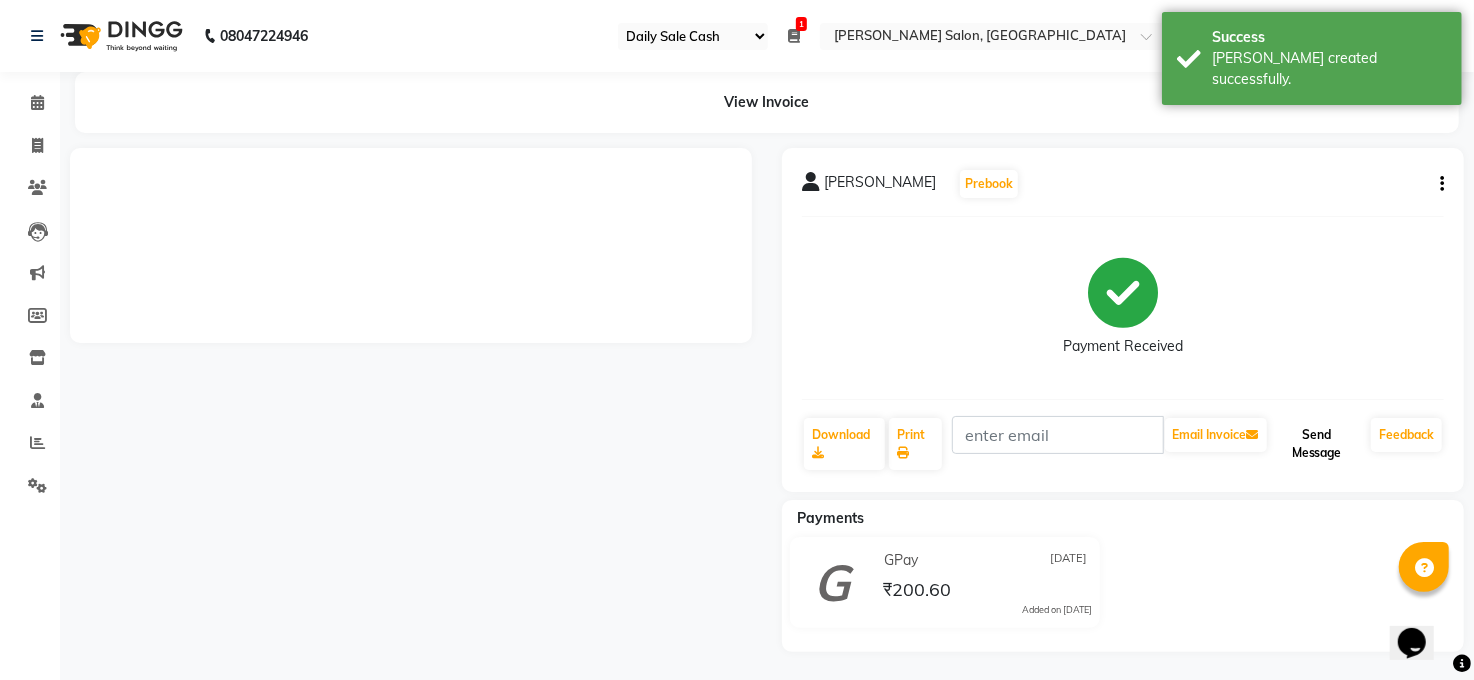 click on "Send Message" 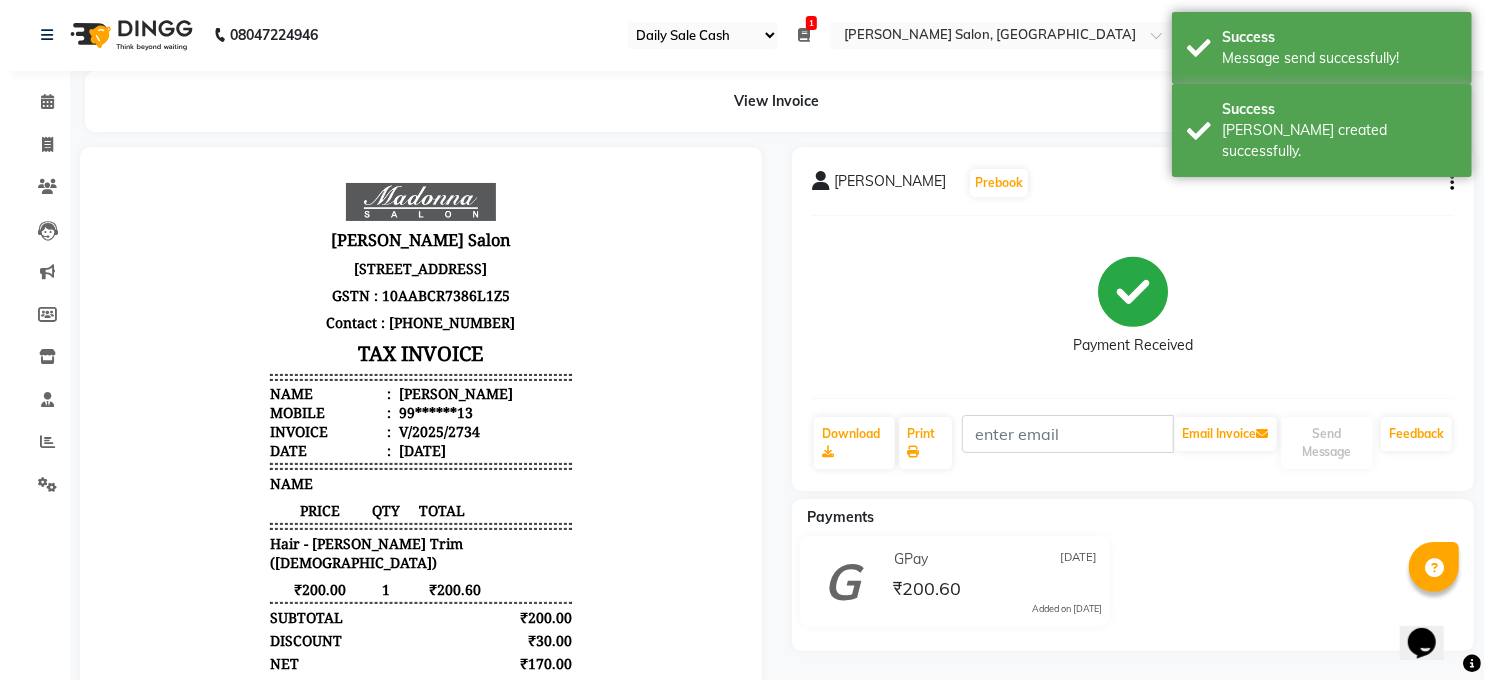 scroll, scrollTop: 0, scrollLeft: 0, axis: both 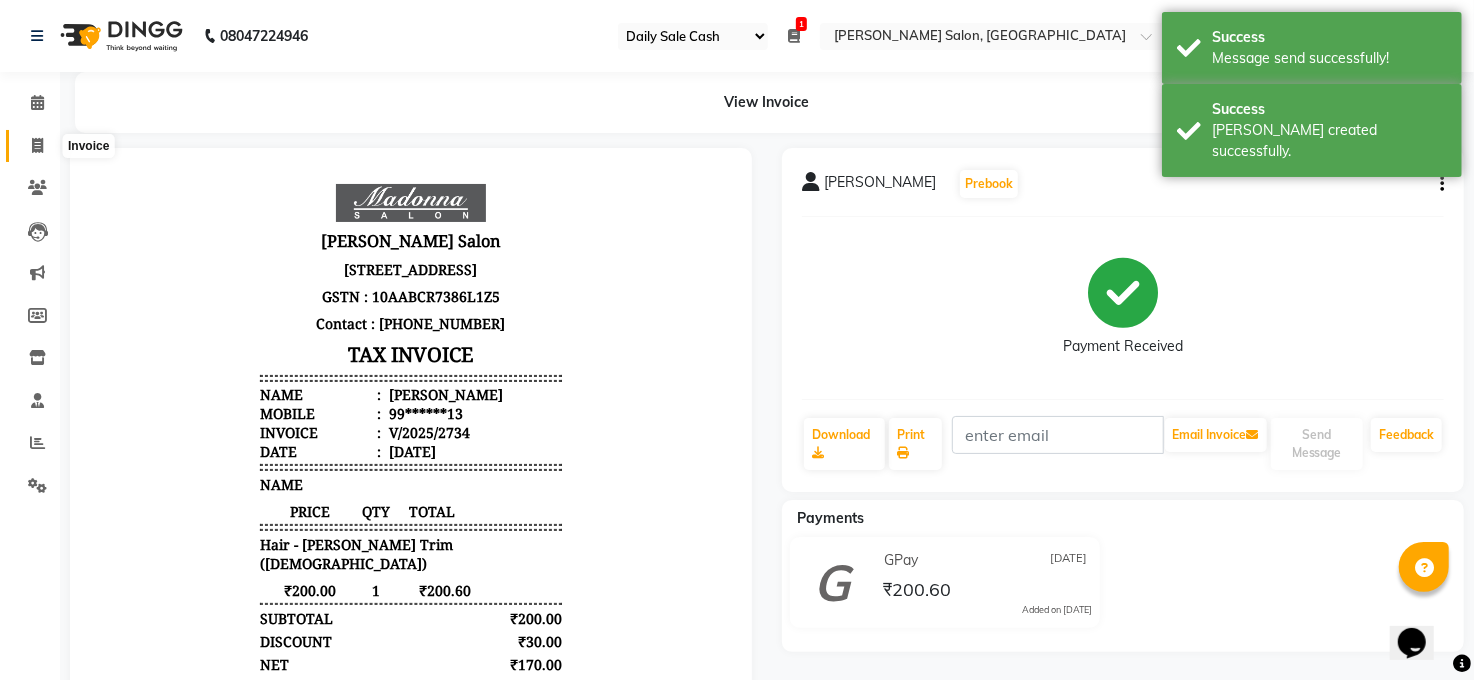 click 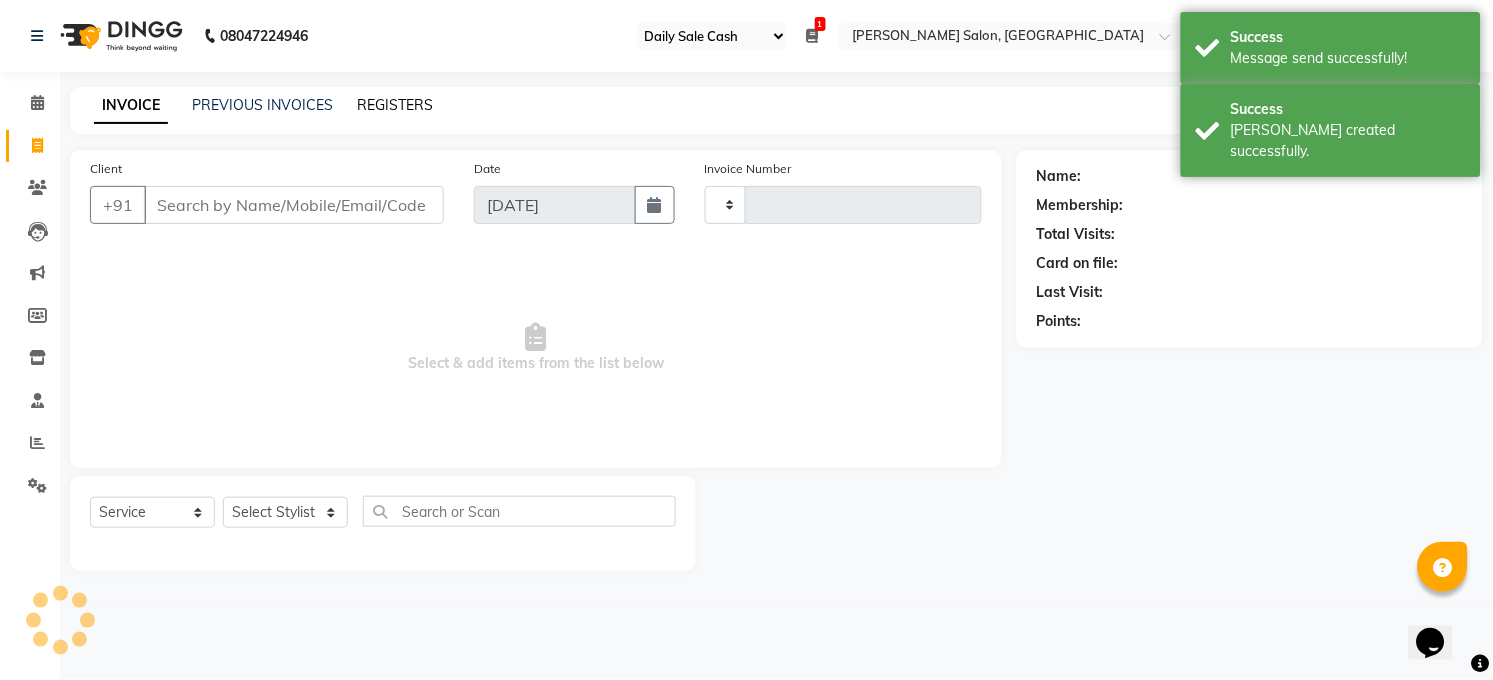 type on "2735" 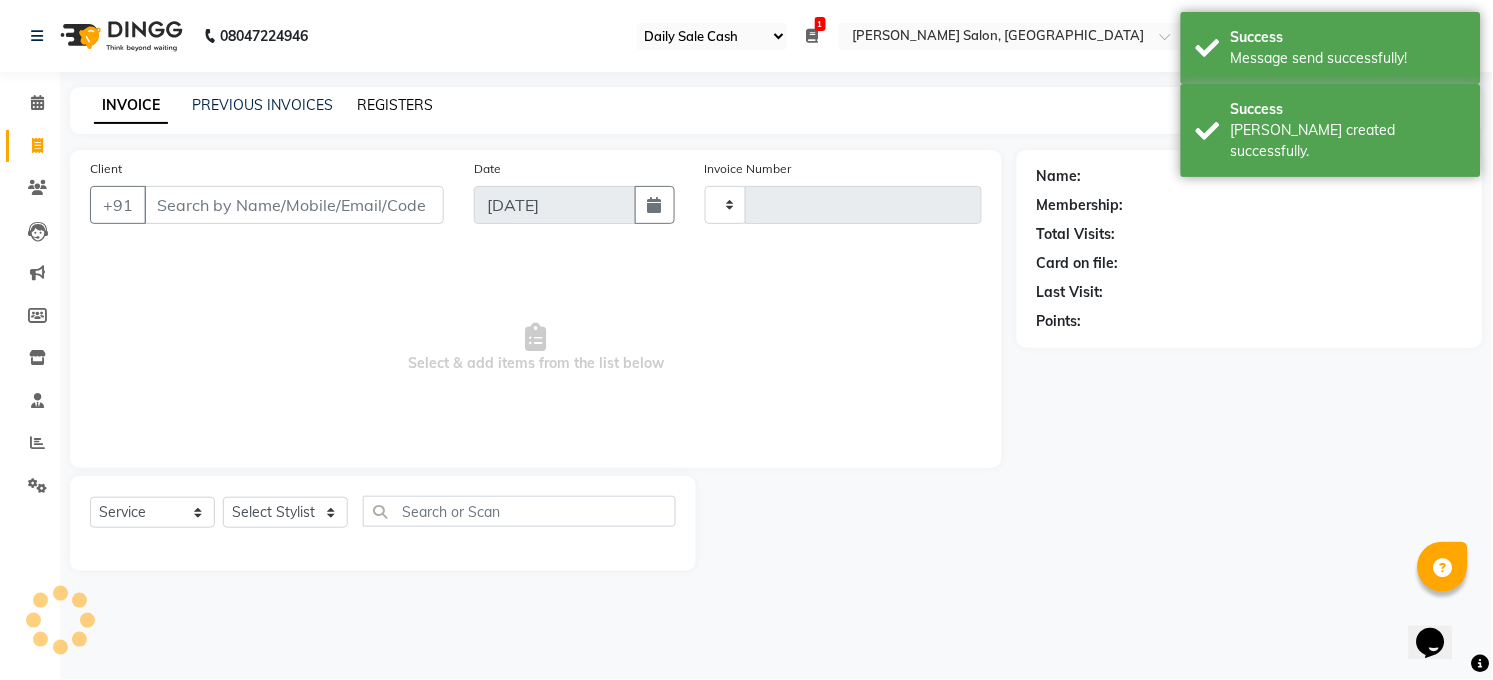 select on "5748" 